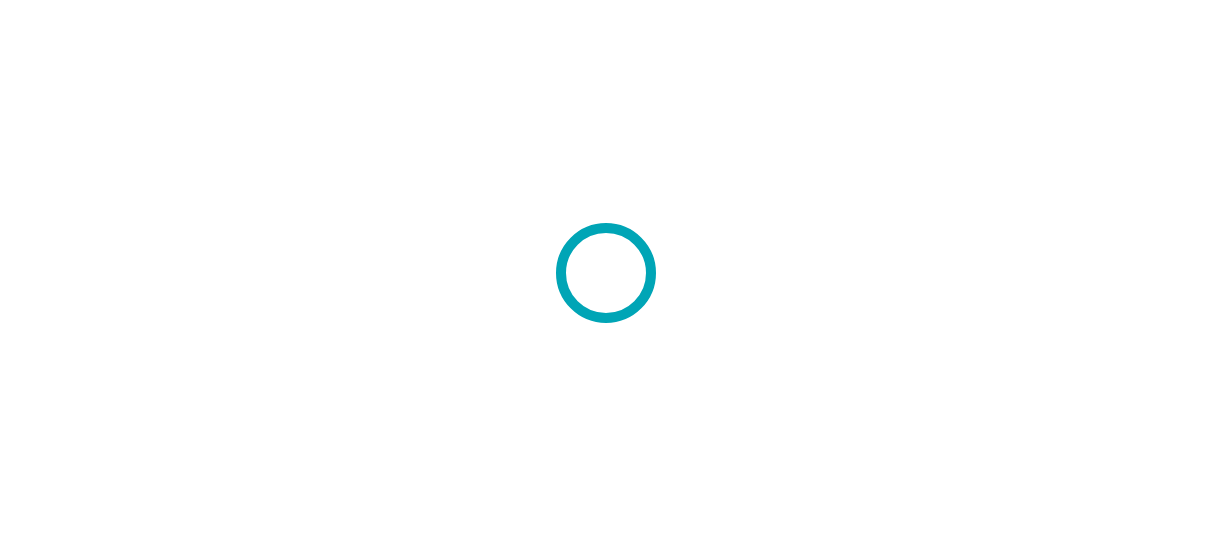 scroll, scrollTop: 0, scrollLeft: 0, axis: both 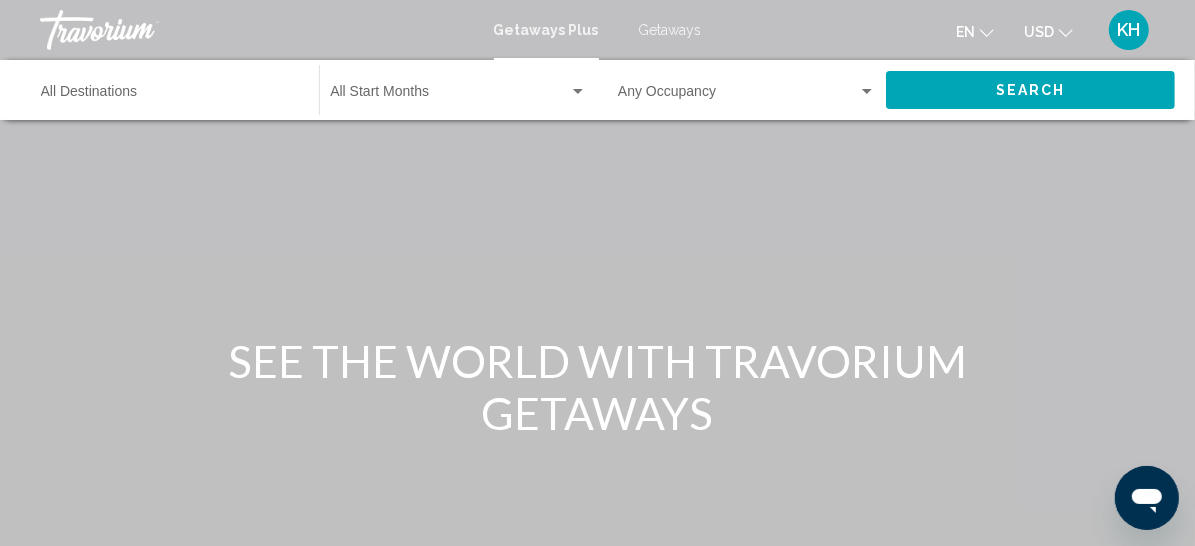 click on "Getaways" at bounding box center (670, 30) 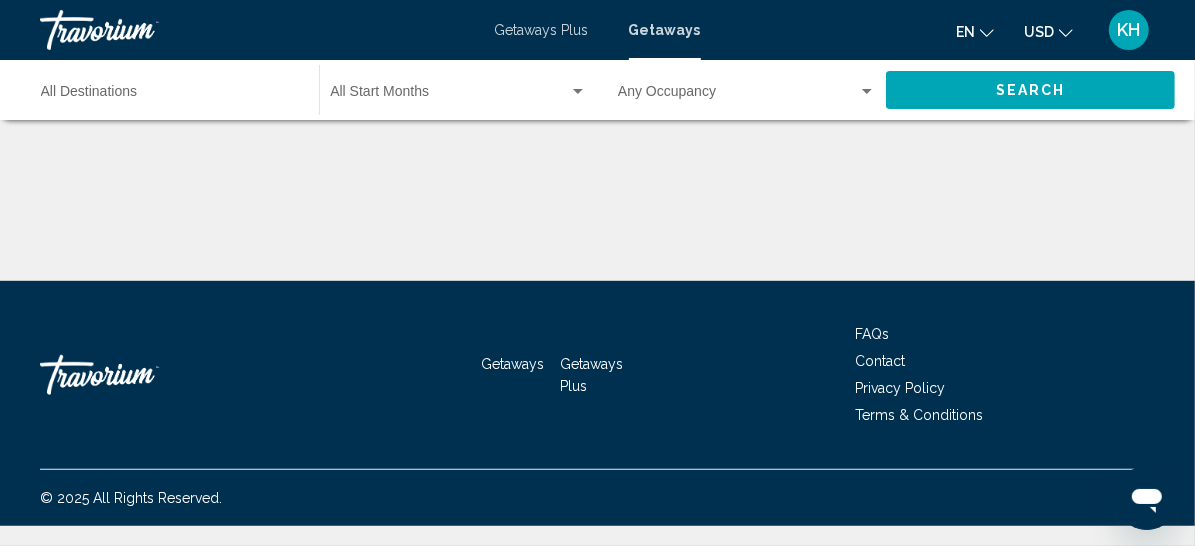 scroll, scrollTop: 780, scrollLeft: 0, axis: vertical 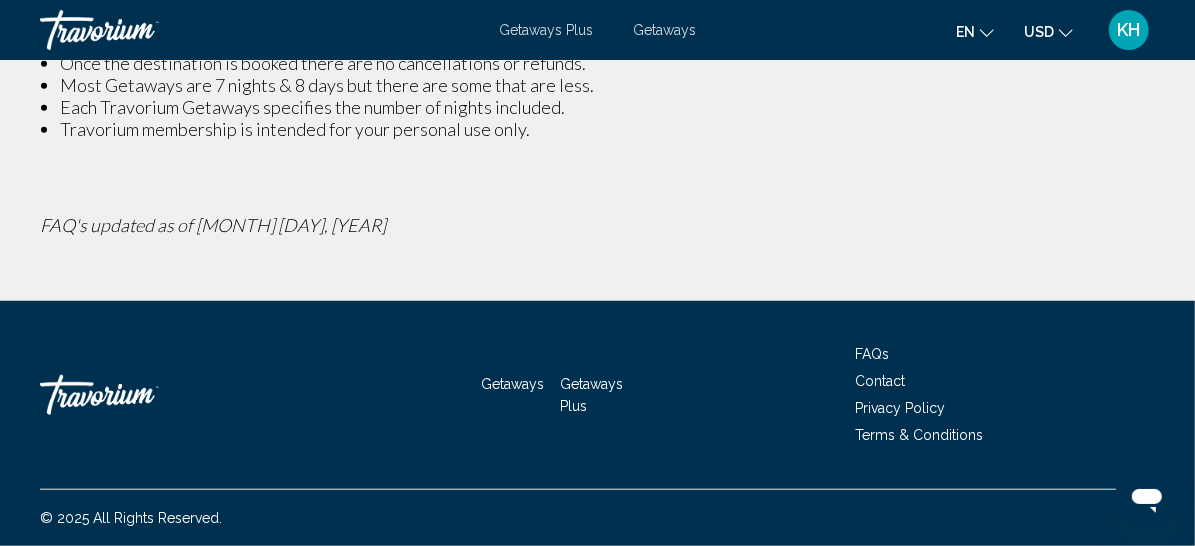 click on "Getaways" at bounding box center [664, 30] 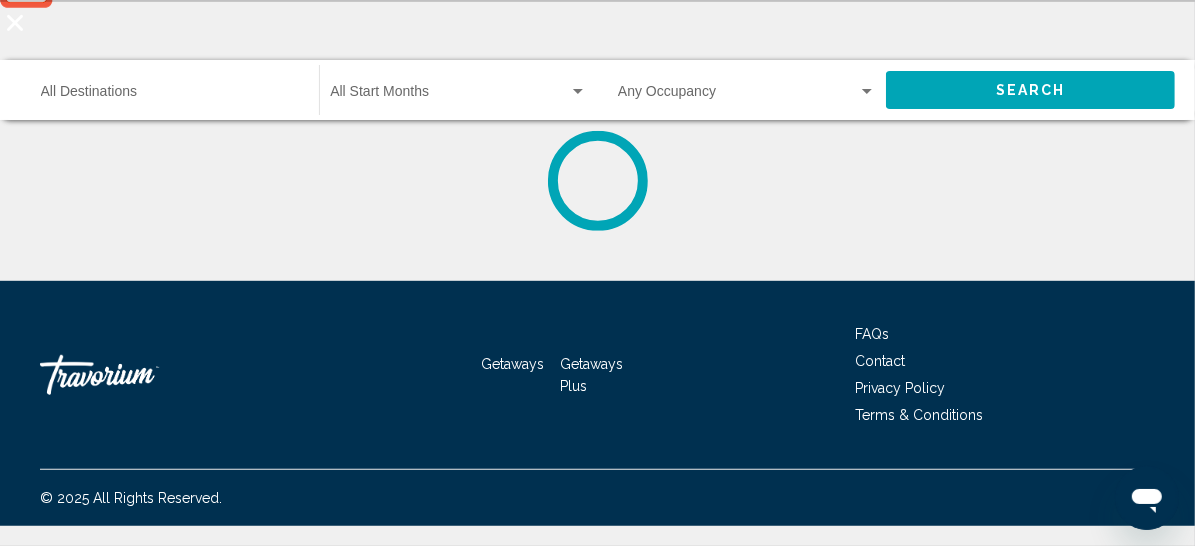 scroll, scrollTop: 0, scrollLeft: 0, axis: both 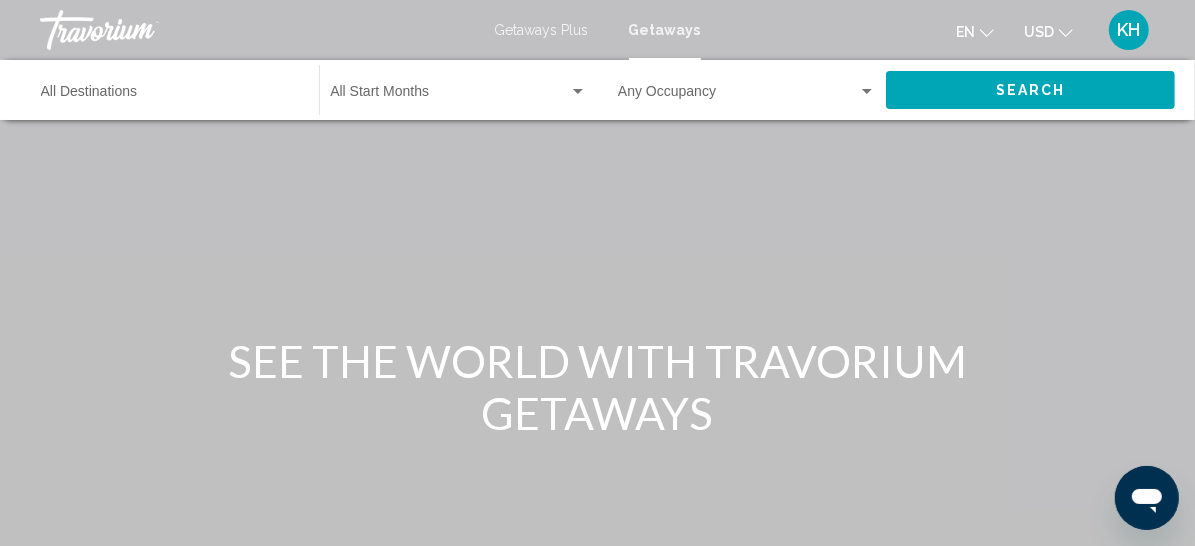 click at bounding box center [449, 96] 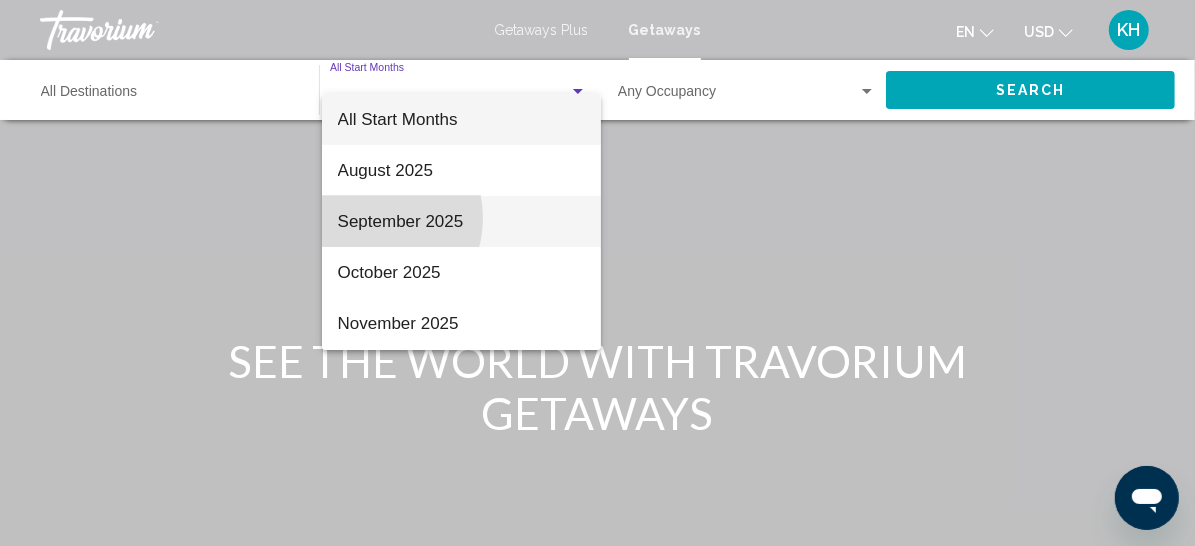 click on "September 2025" at bounding box center [461, 221] 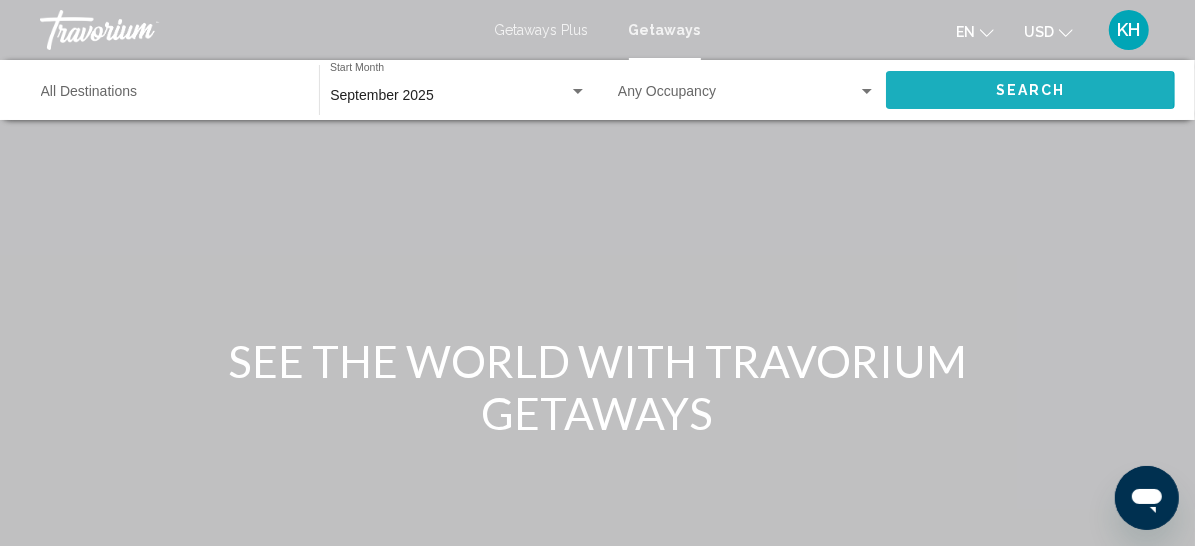 click on "Search" at bounding box center (1030, 89) 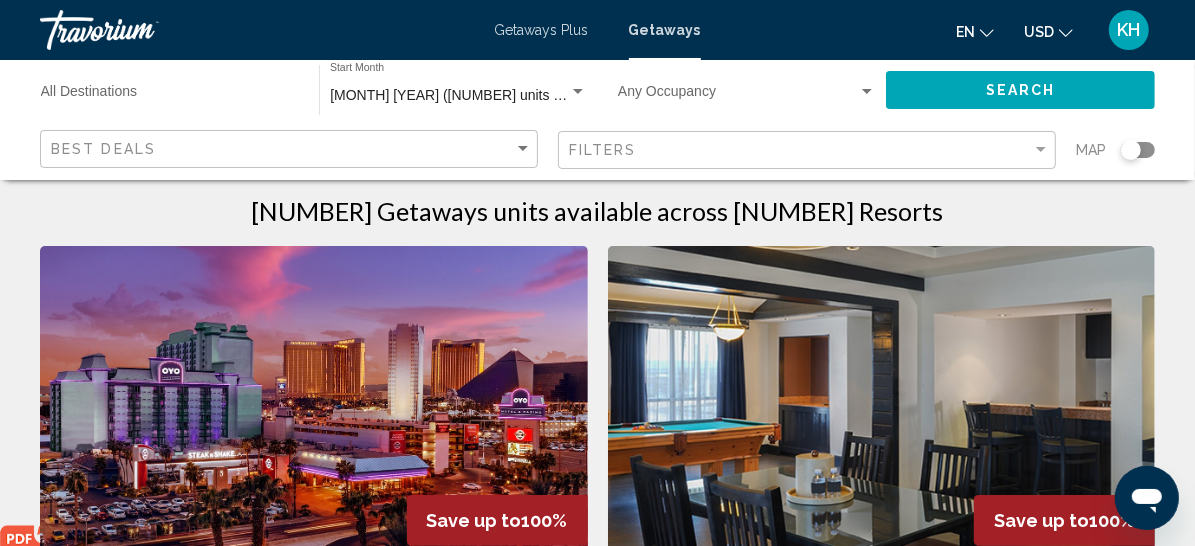 scroll, scrollTop: 0, scrollLeft: 0, axis: both 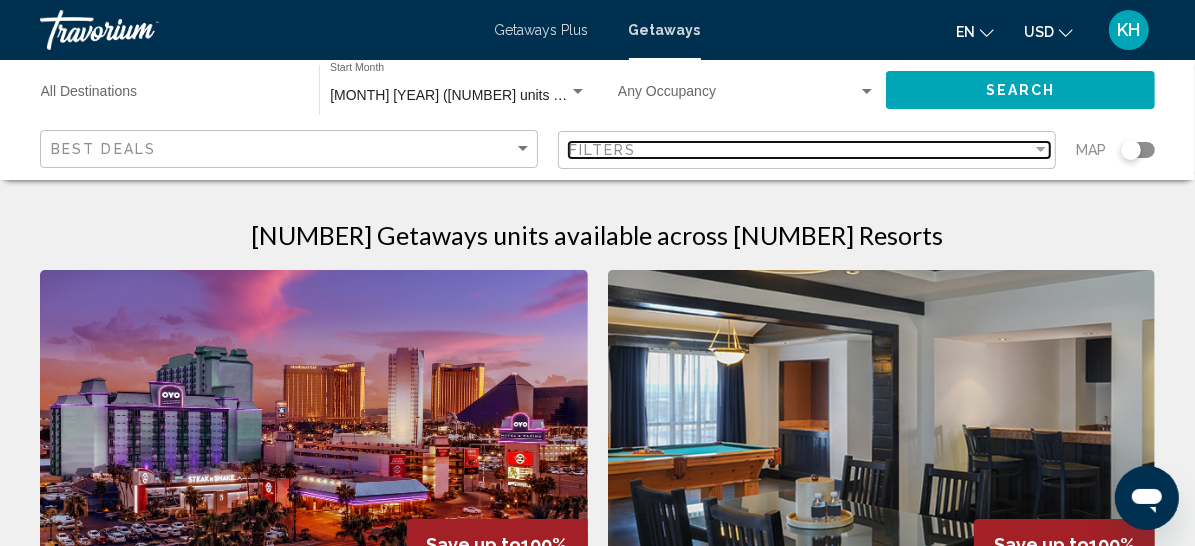 click on "Filters" at bounding box center [800, 150] 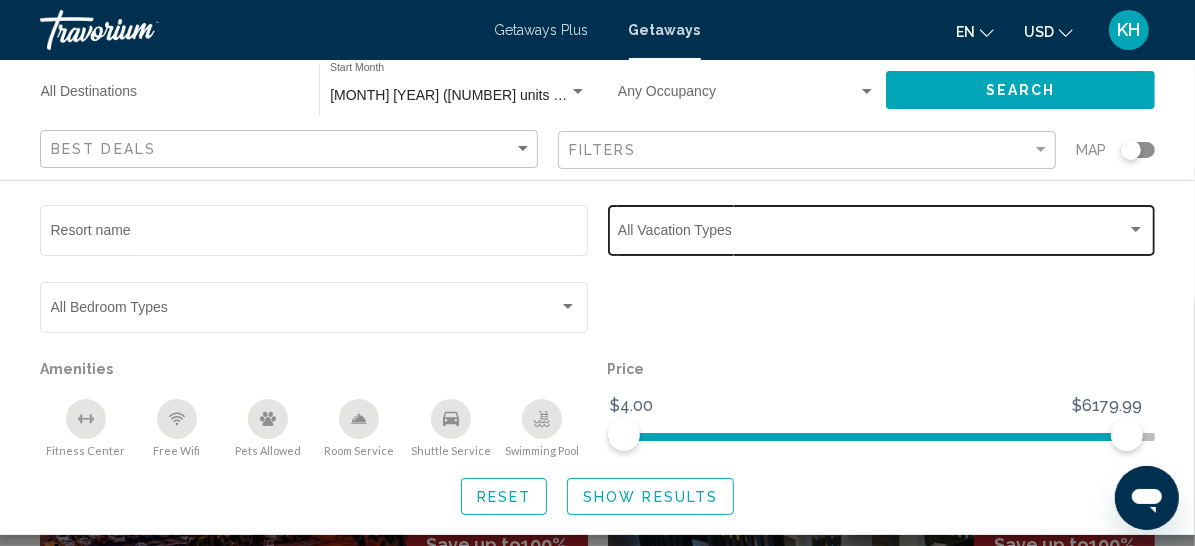 click at bounding box center (872, 234) 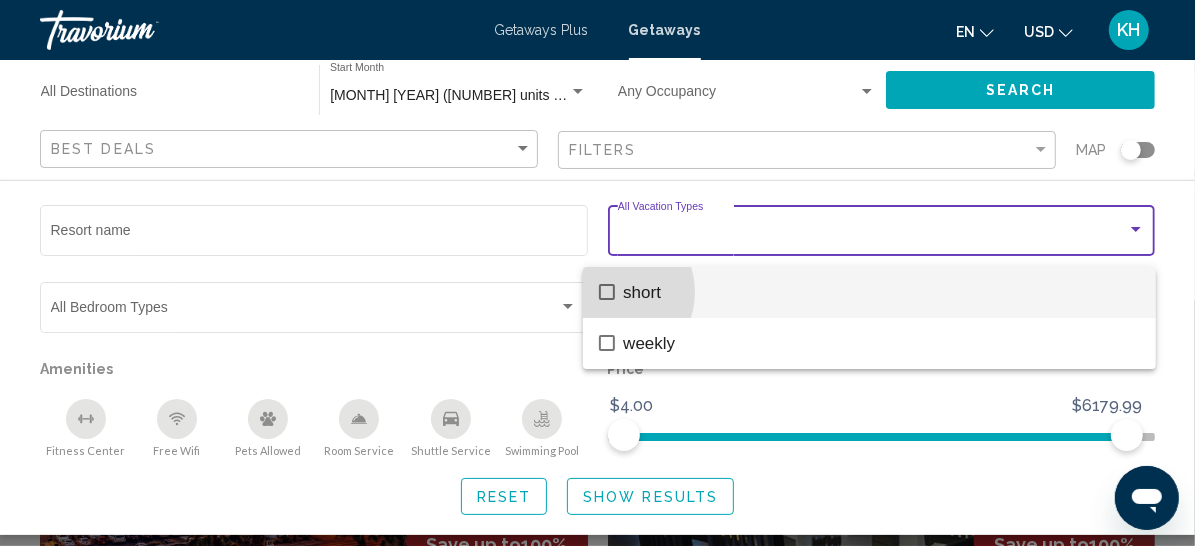 click at bounding box center [607, 292] 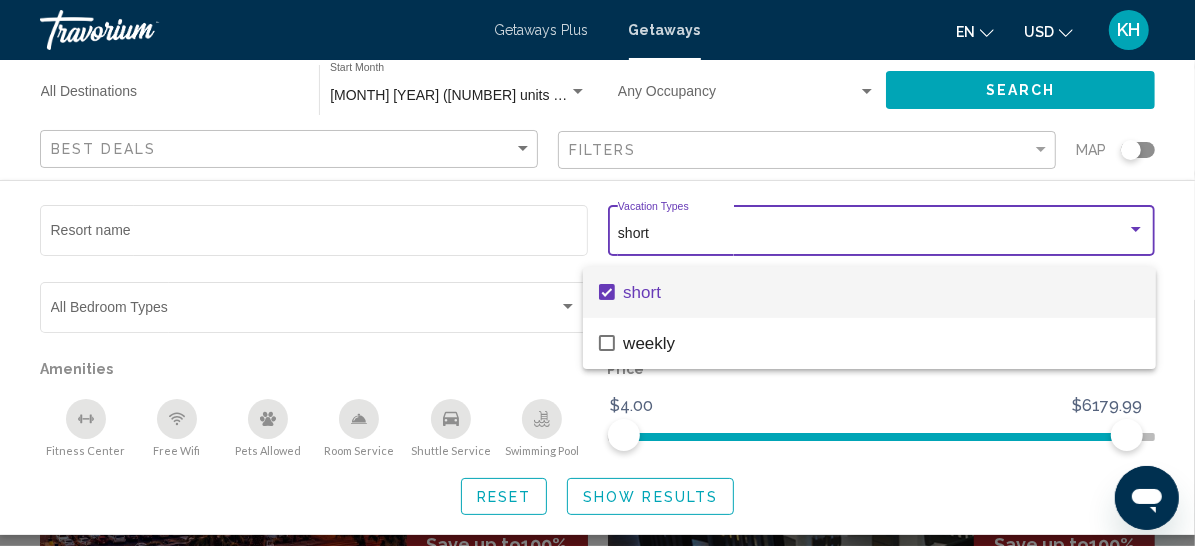 click at bounding box center [597, 273] 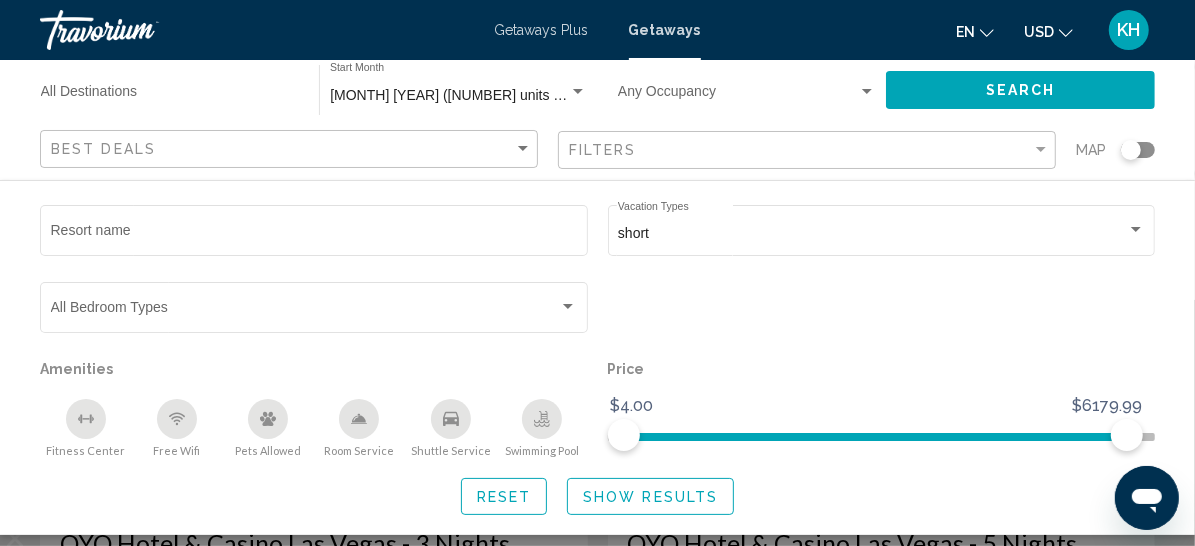scroll, scrollTop: 180, scrollLeft: 0, axis: vertical 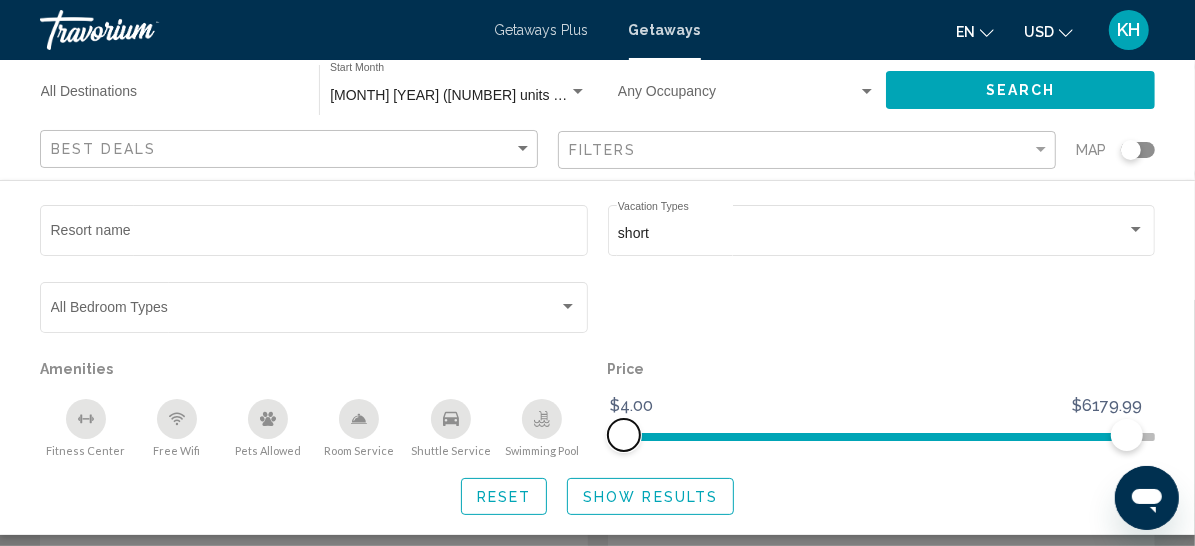 click on "$4.00 $6179.99 $4.00 $6179.99" 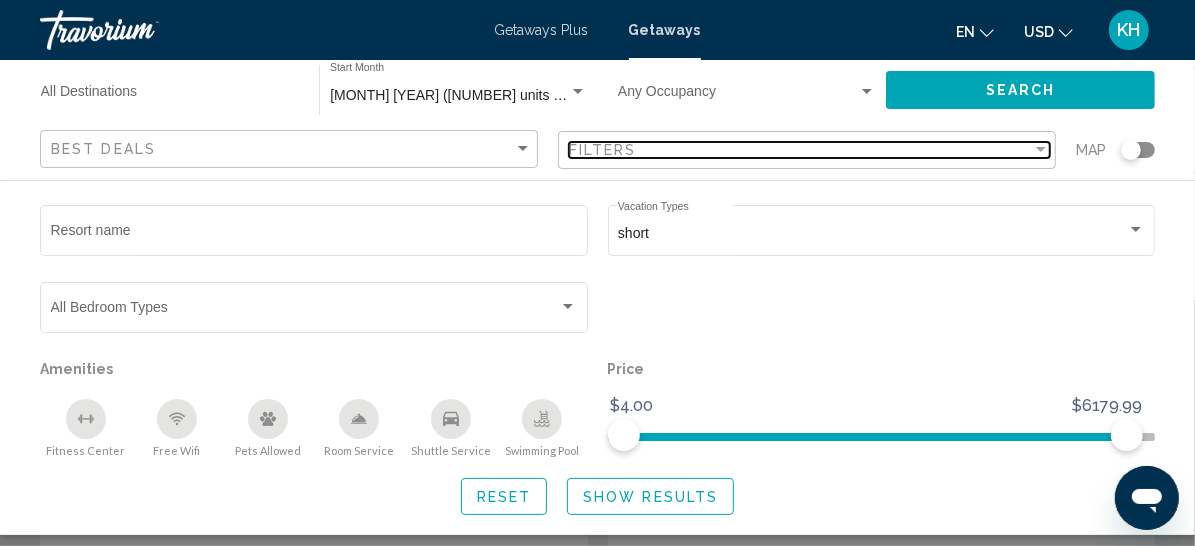 click on "Filters" at bounding box center (800, 150) 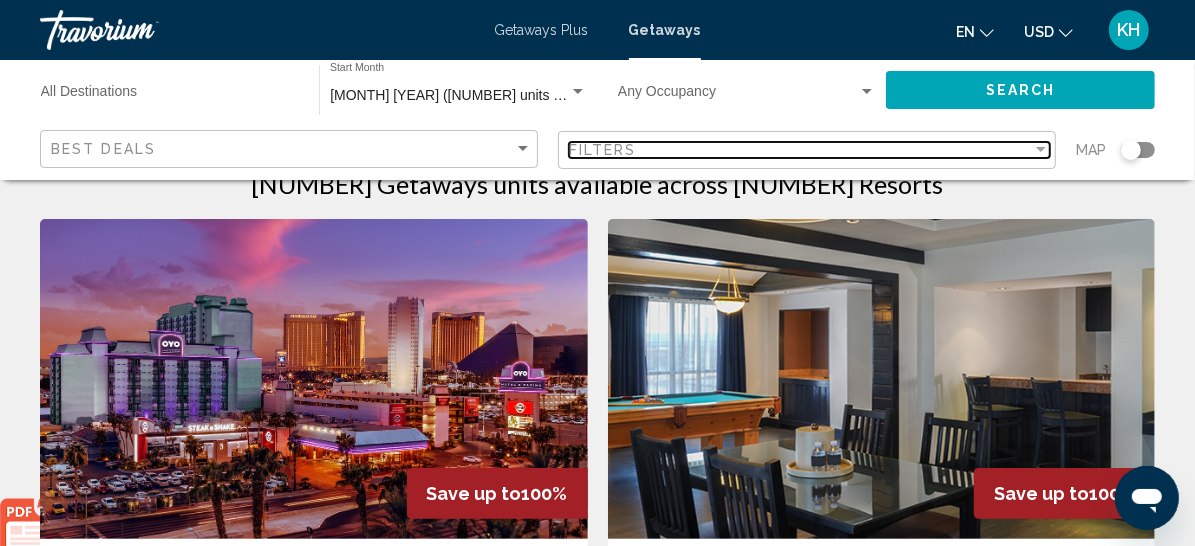 scroll, scrollTop: 0, scrollLeft: 0, axis: both 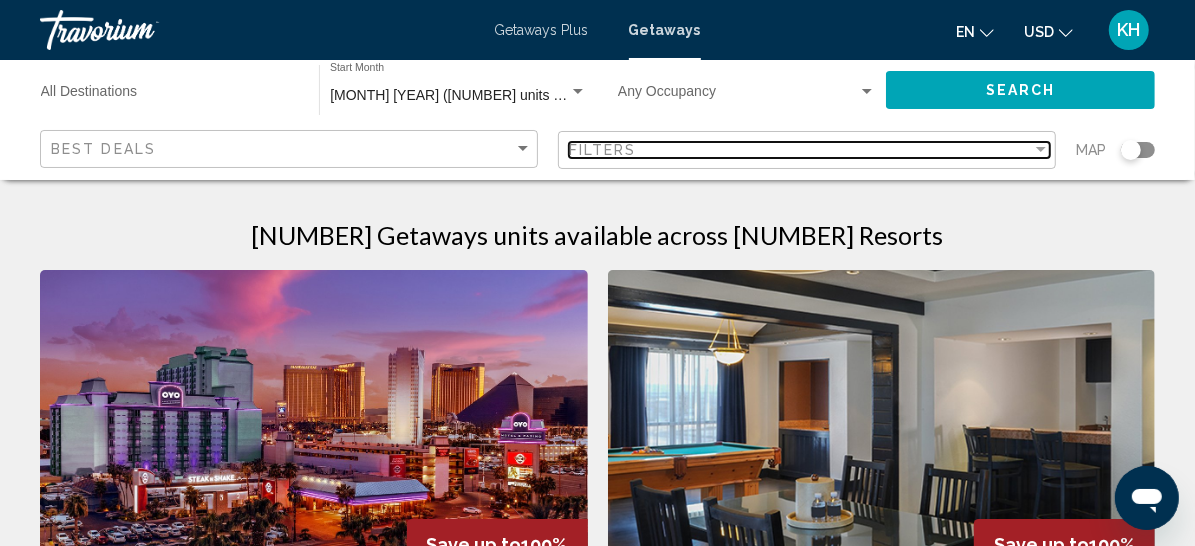 click on "Filters" at bounding box center [800, 150] 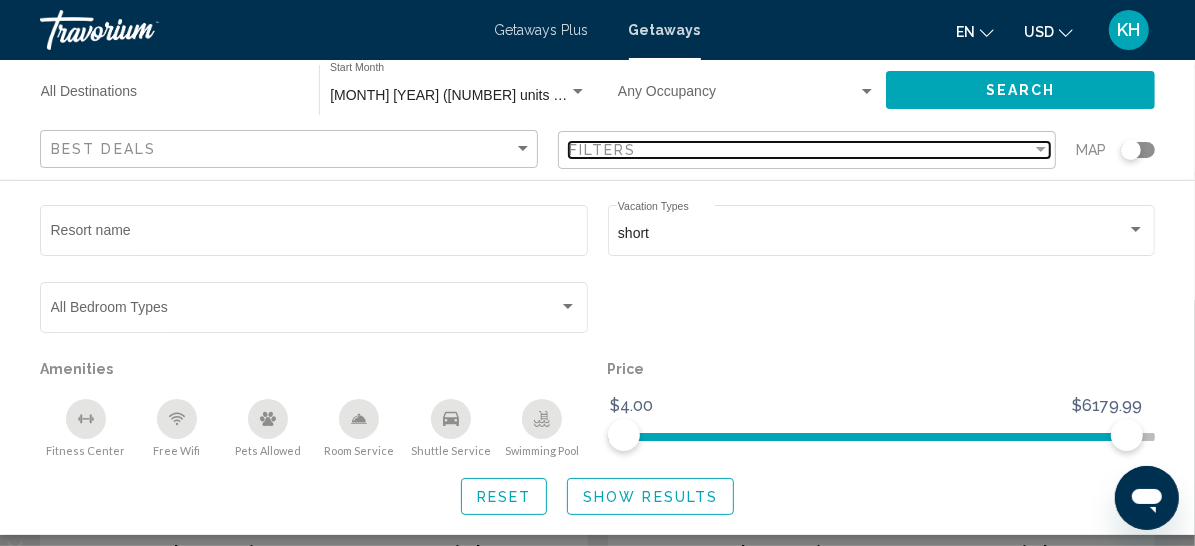 scroll, scrollTop: 0, scrollLeft: 0, axis: both 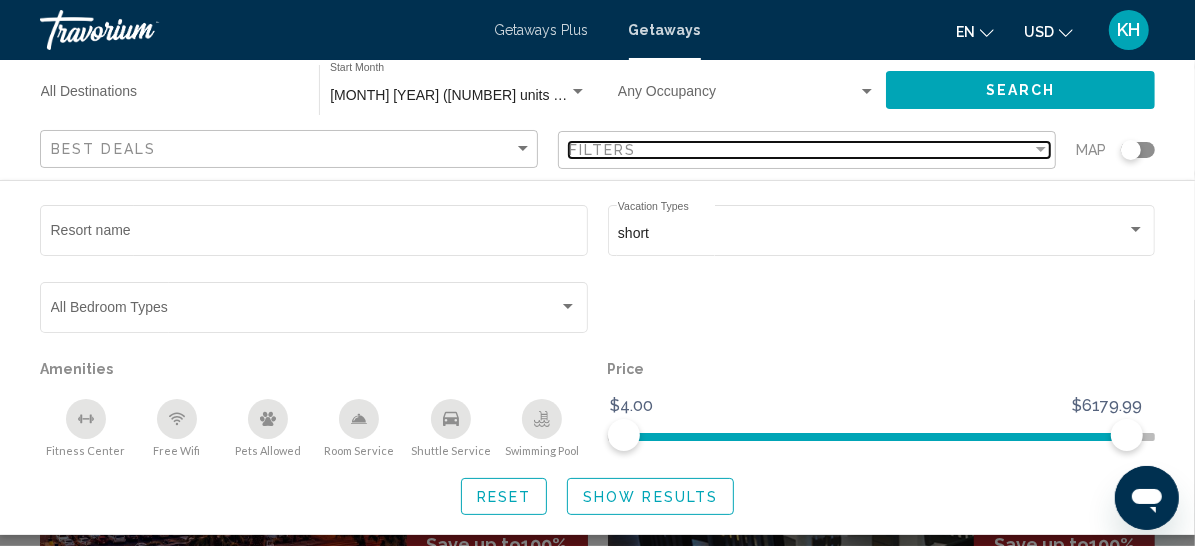 click on "Filters" at bounding box center [800, 150] 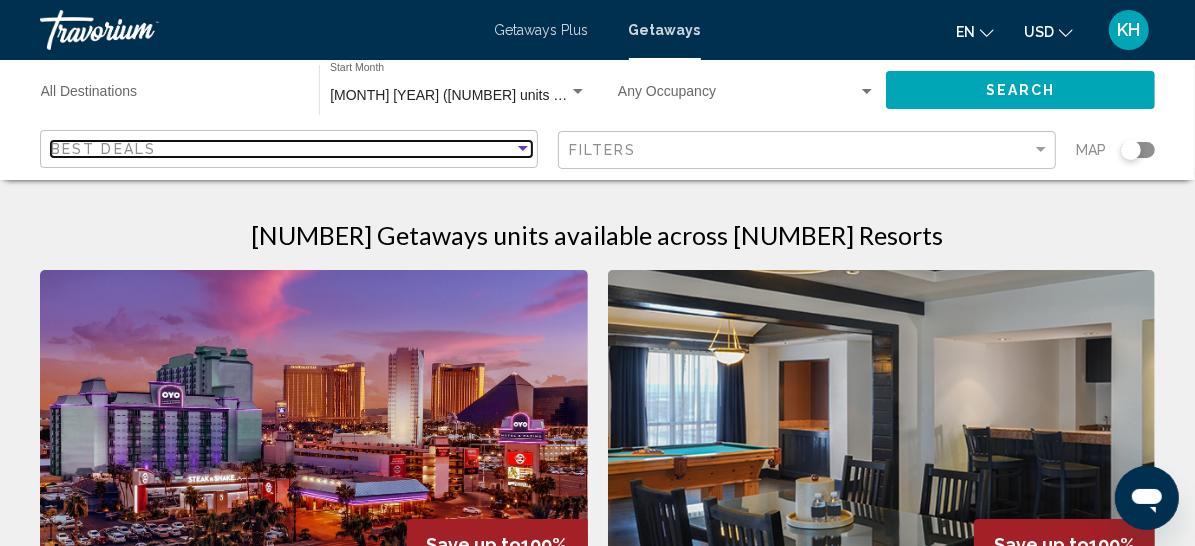 click on "Best Deals" at bounding box center (282, 149) 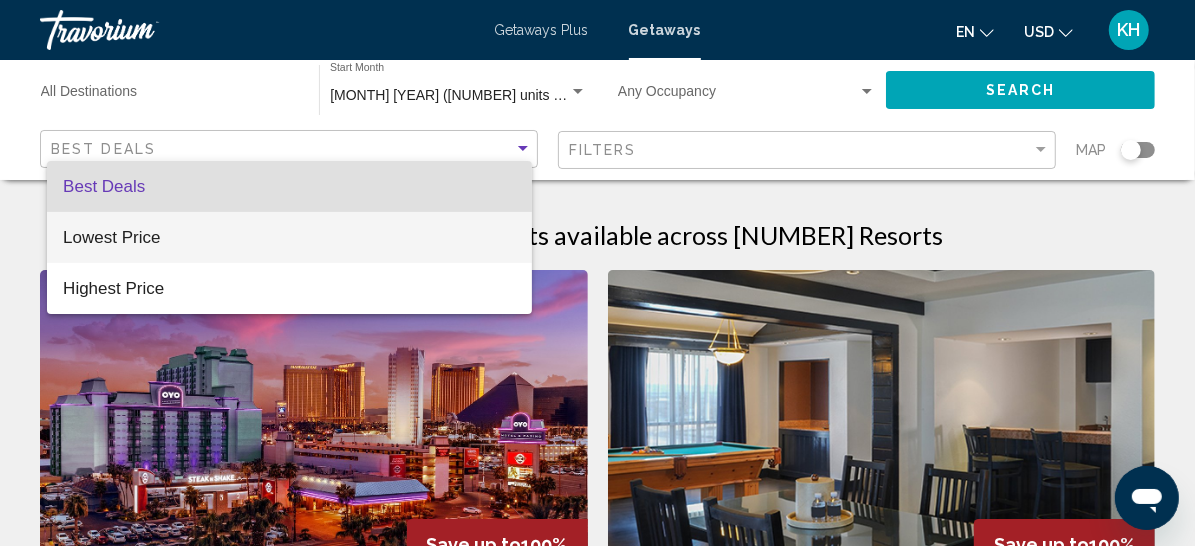 click on "Lowest Price" at bounding box center (111, 237) 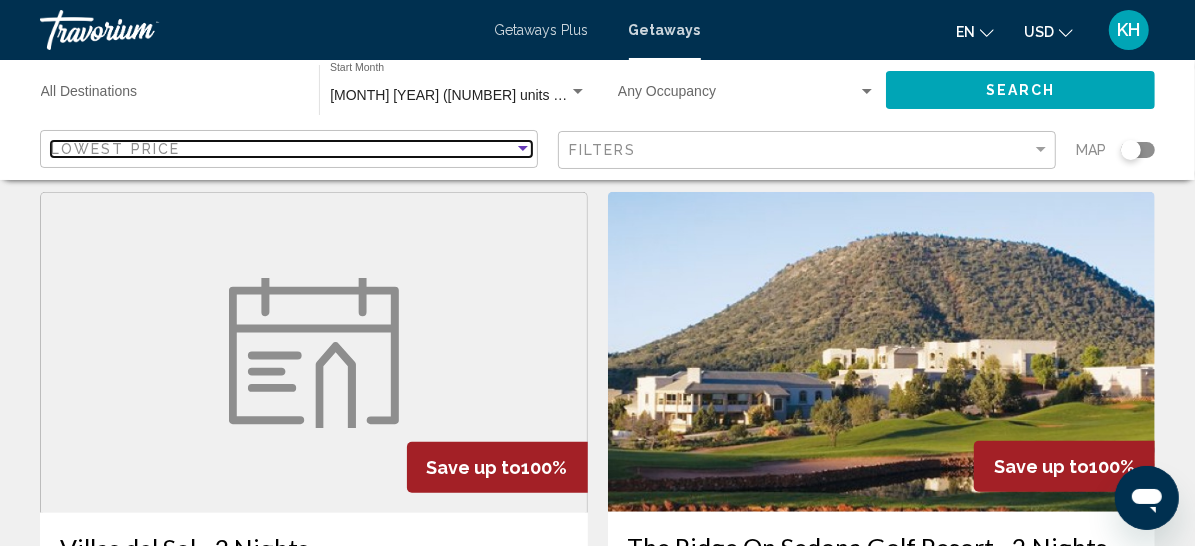 scroll, scrollTop: 771, scrollLeft: 0, axis: vertical 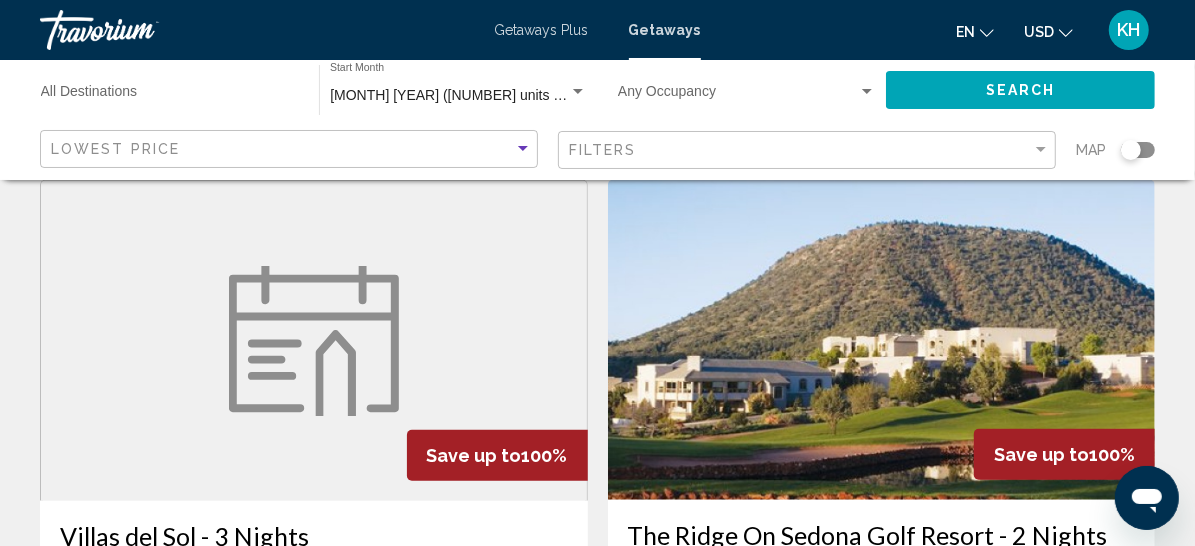 click on "View Resort" at bounding box center (264, 102) 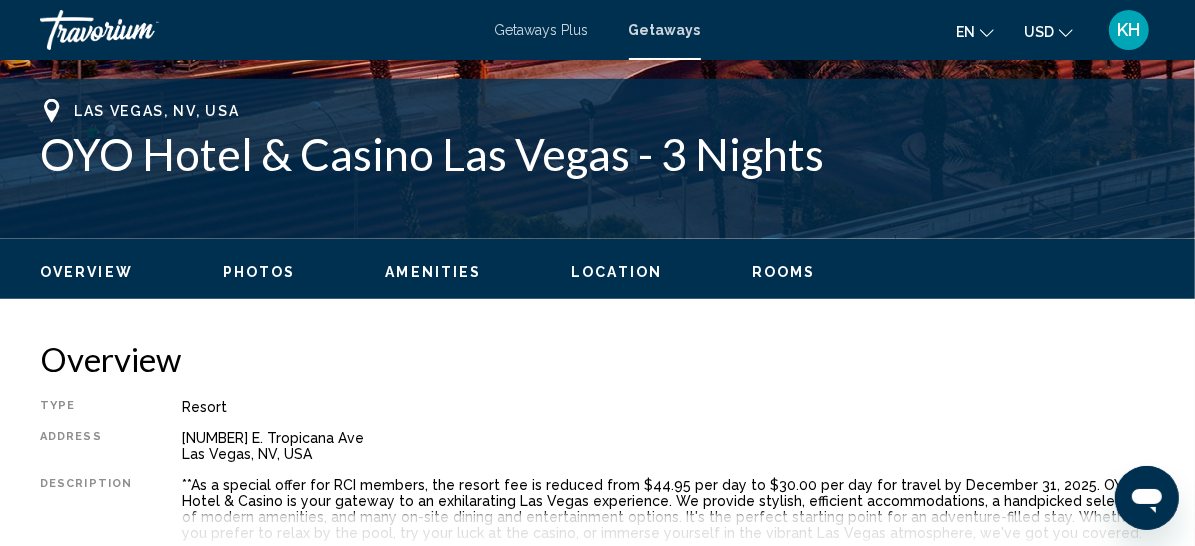 scroll, scrollTop: 395, scrollLeft: 0, axis: vertical 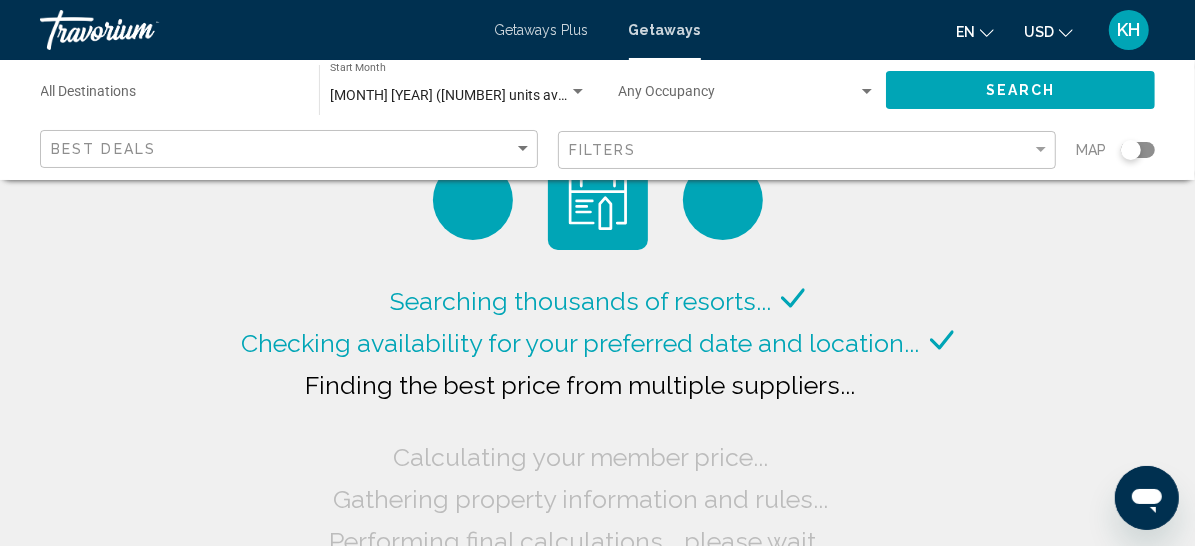 click on "Destination All Destinations" at bounding box center (170, 96) 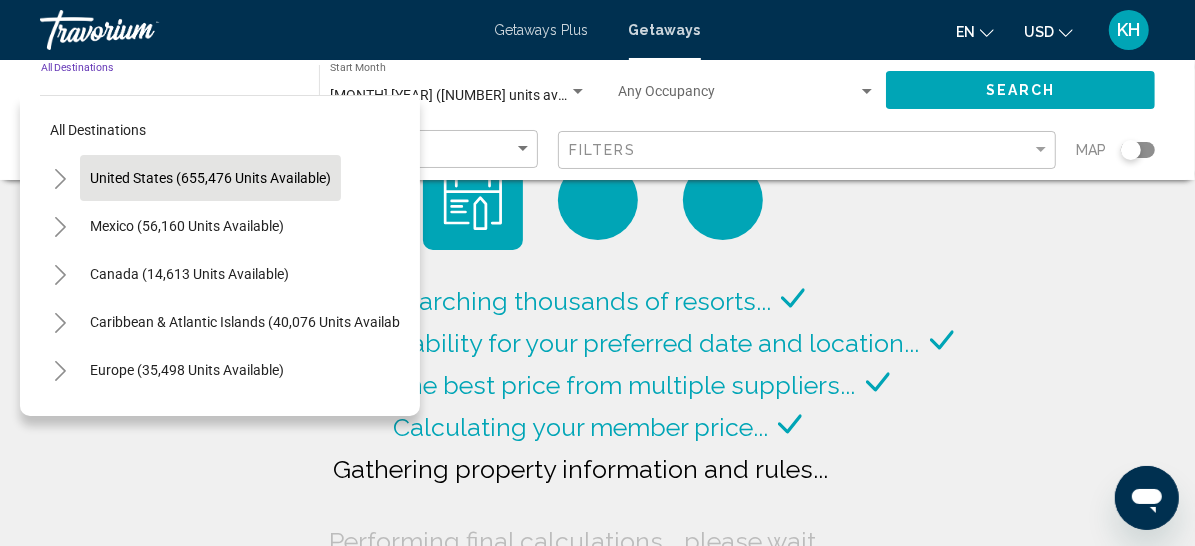 click on "United States (655,476 units available)" at bounding box center [187, 226] 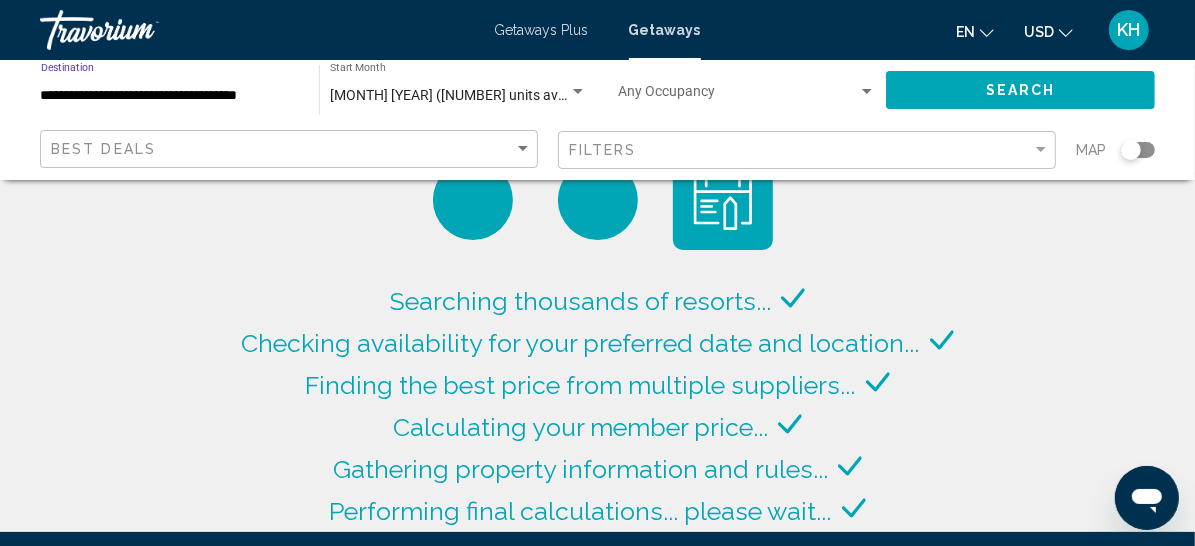 click on "**********" at bounding box center [170, 96] 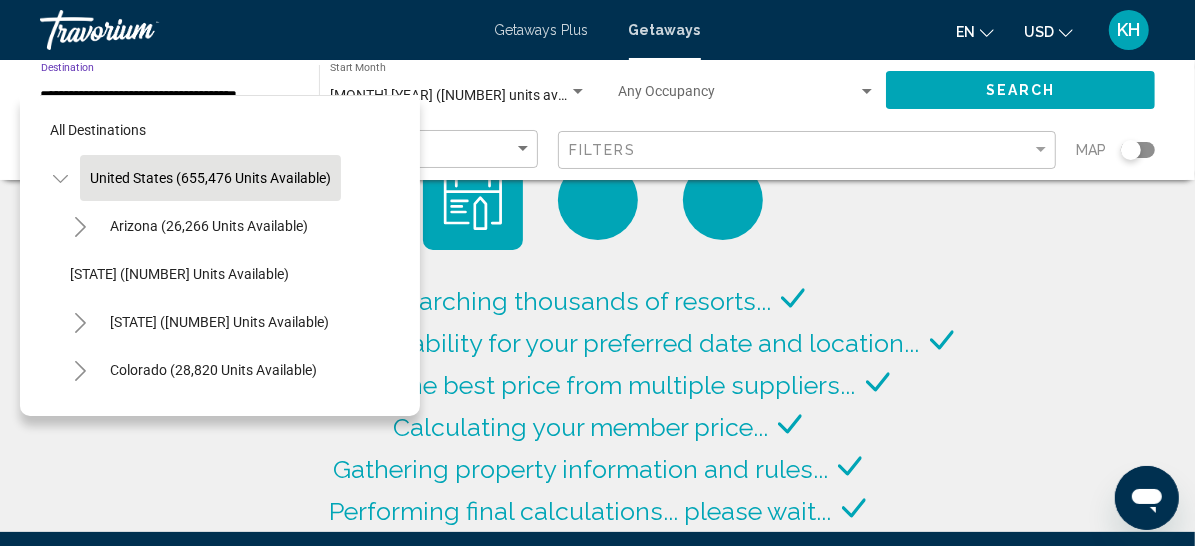 scroll, scrollTop: 0, scrollLeft: 39, axis: horizontal 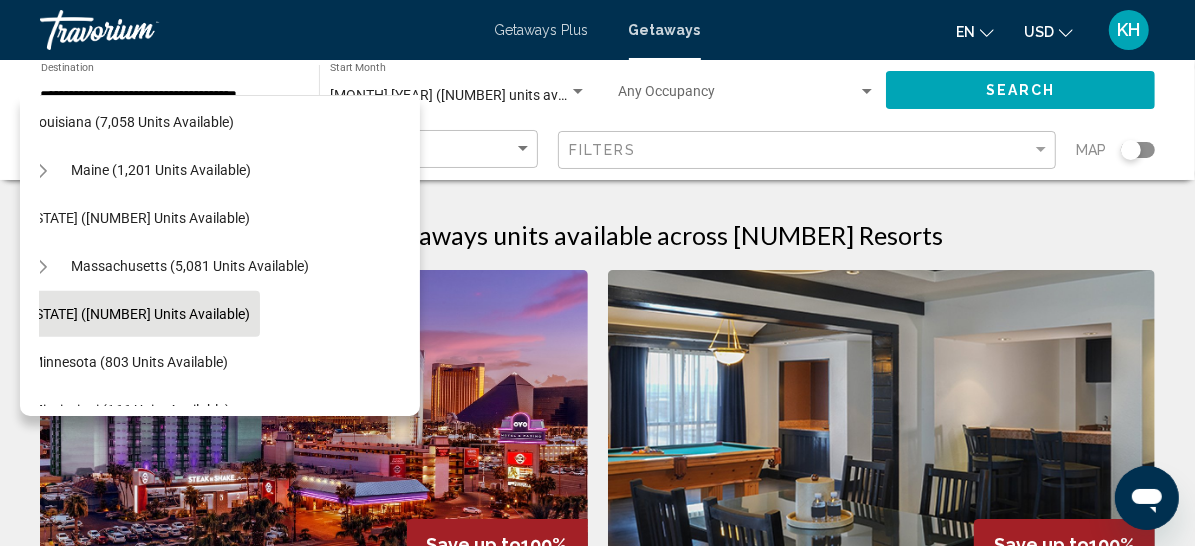 click on "[STATE] ([NUMBER] units available)" 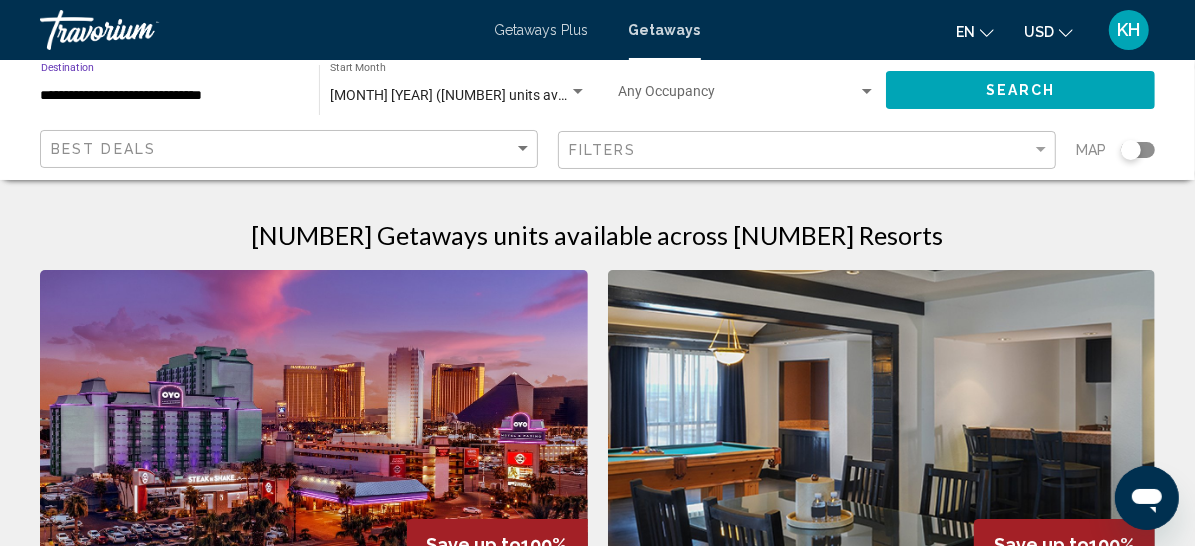 click on "Search" 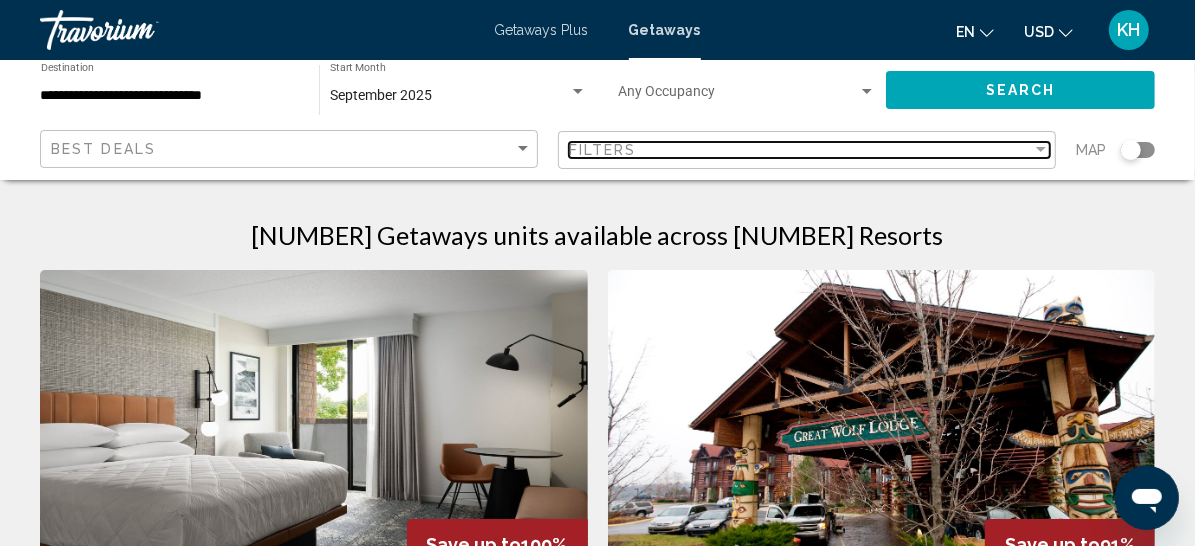 click on "Filters" at bounding box center (800, 150) 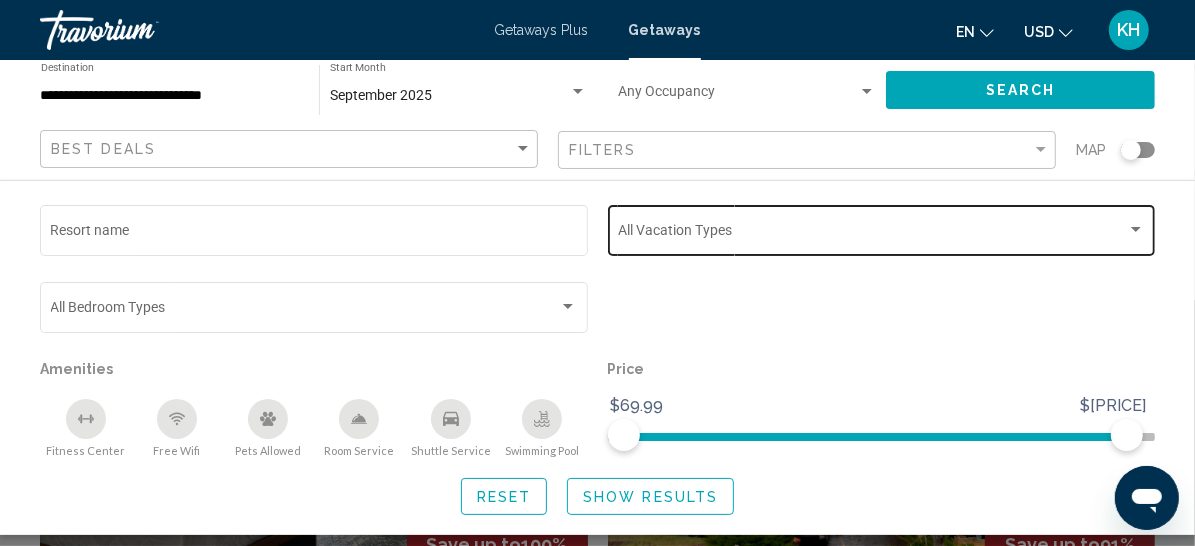 click at bounding box center (872, 234) 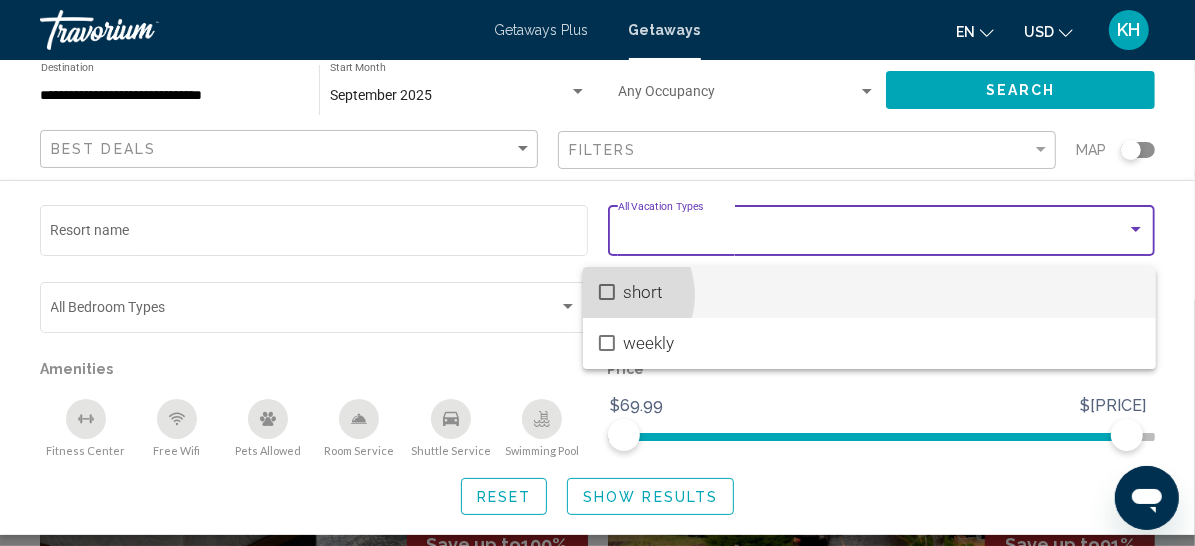 click at bounding box center (607, 292) 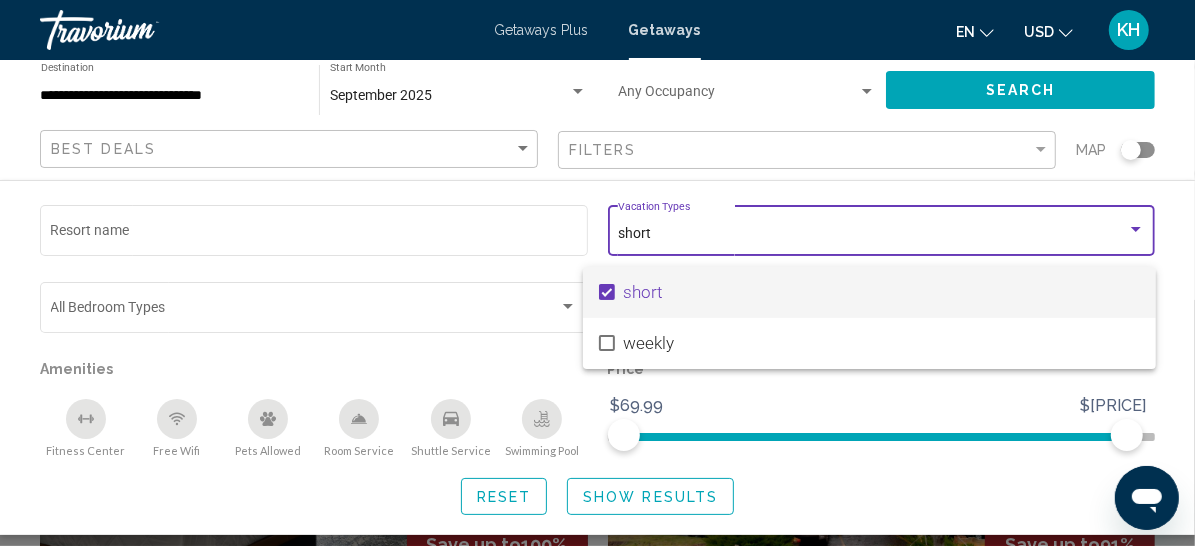click at bounding box center (597, 273) 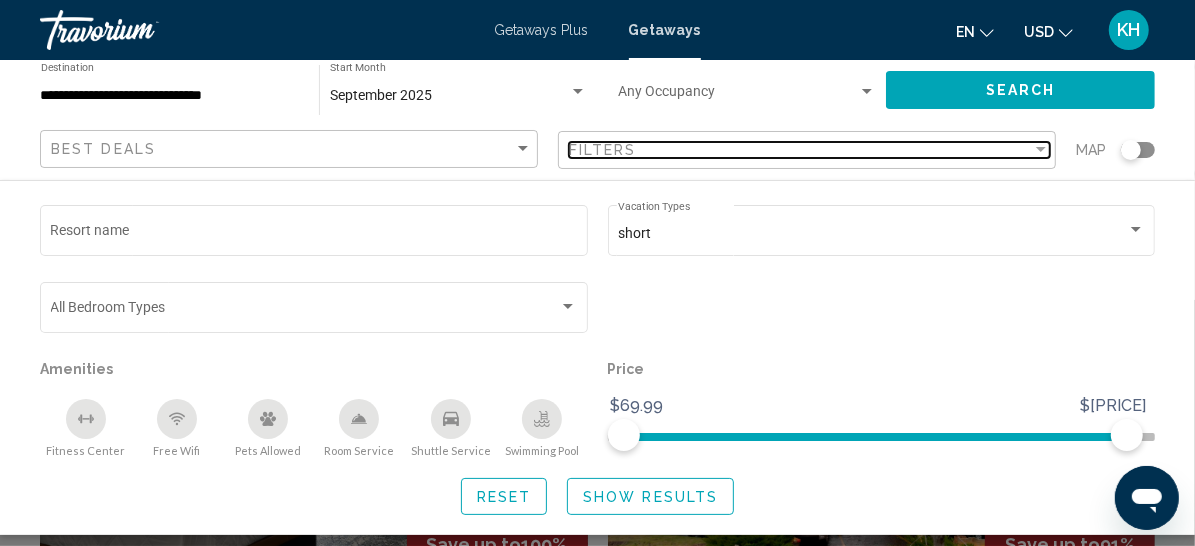 click on "Filters" at bounding box center (800, 150) 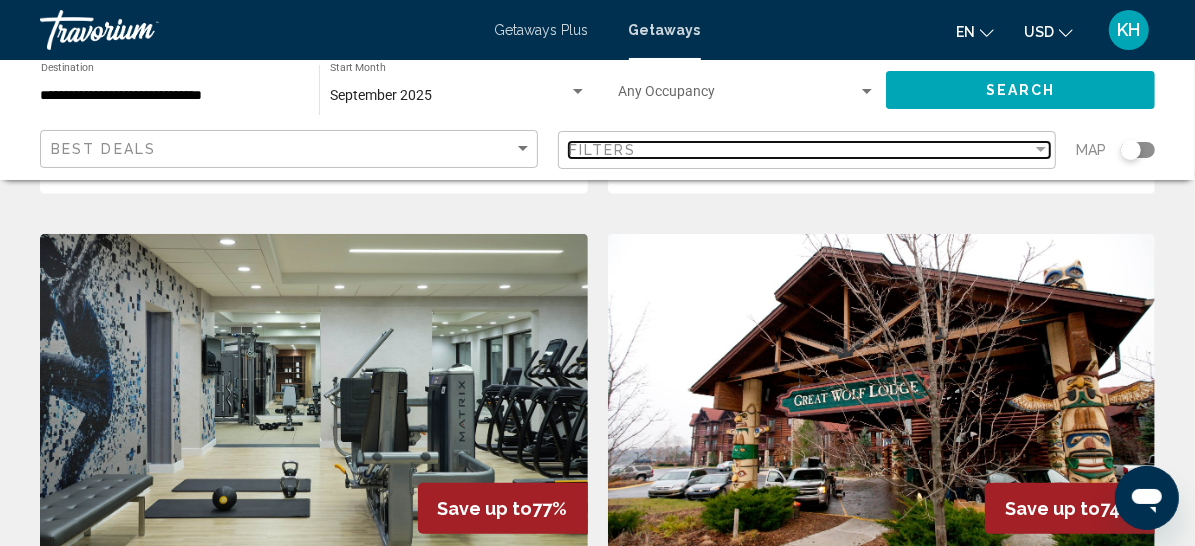 scroll, scrollTop: 761, scrollLeft: 0, axis: vertical 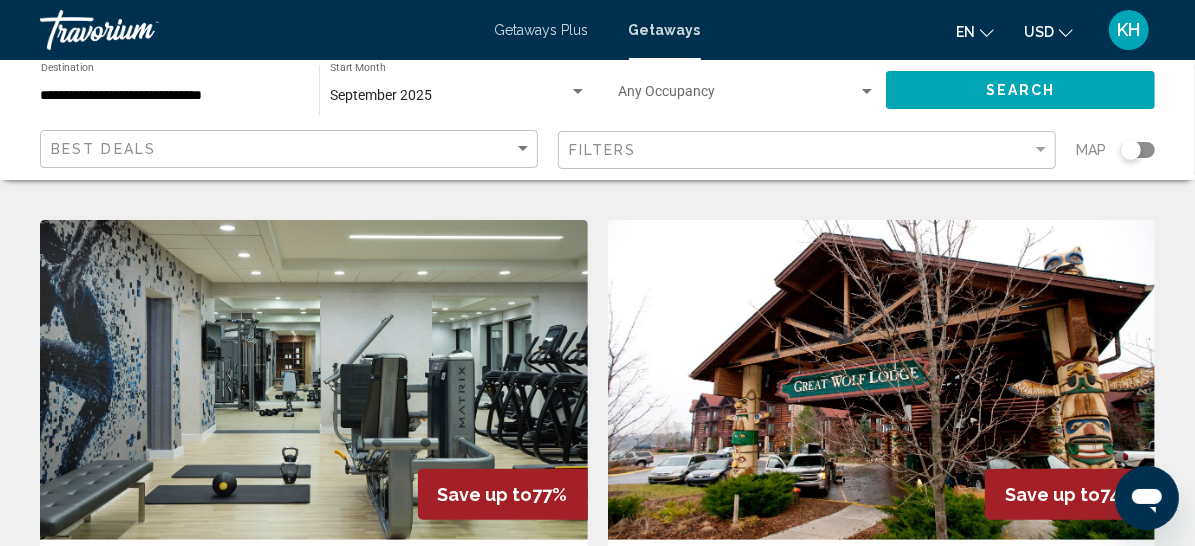 click on "View Resort    ( 240 units )" at bounding box center [314, 141] 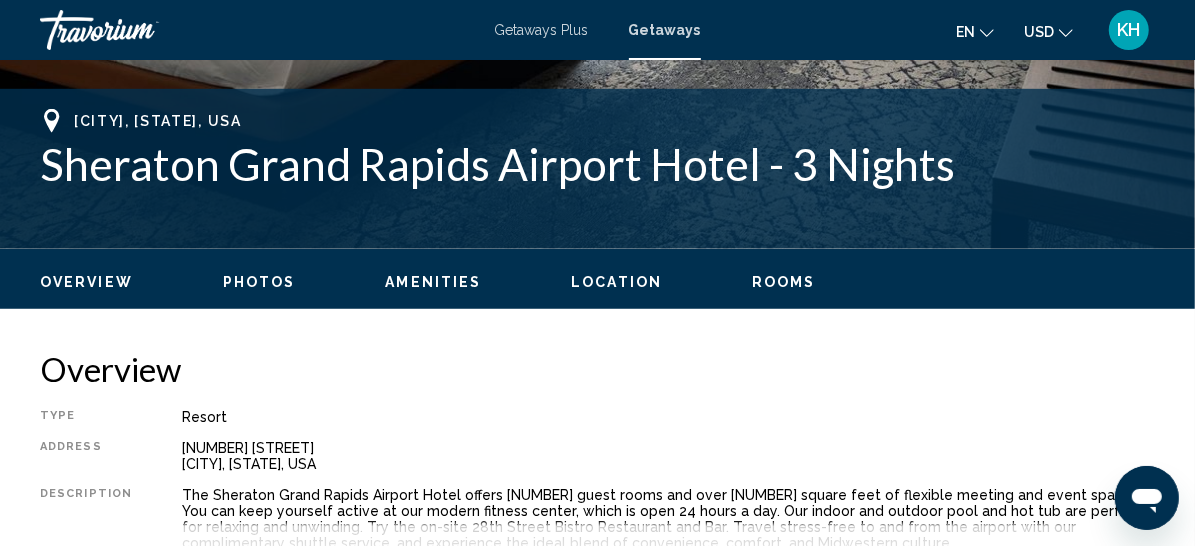 scroll, scrollTop: 395, scrollLeft: 0, axis: vertical 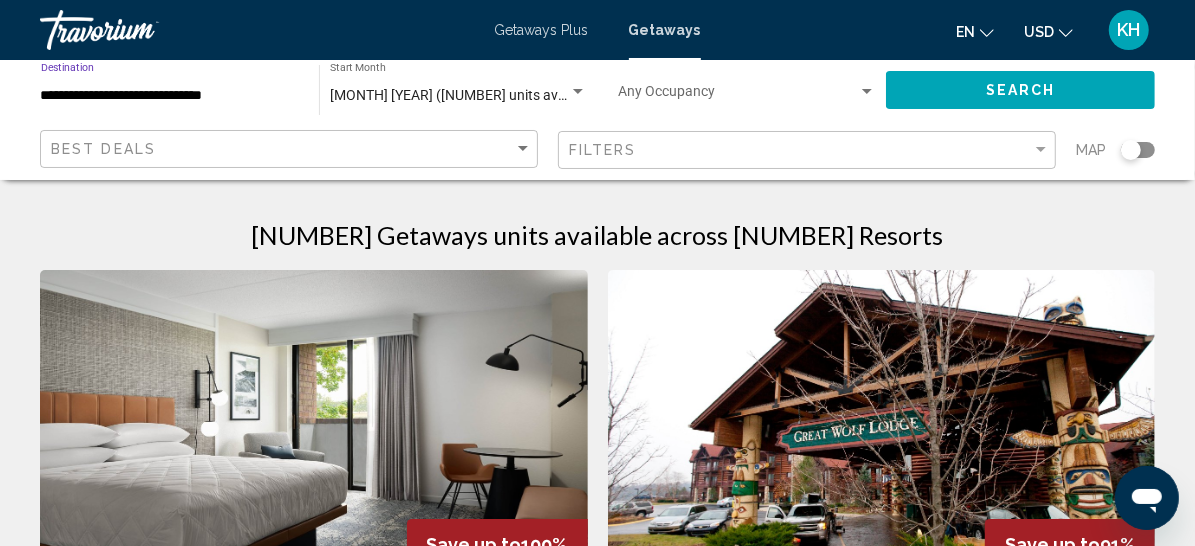 click on "**********" at bounding box center (170, 96) 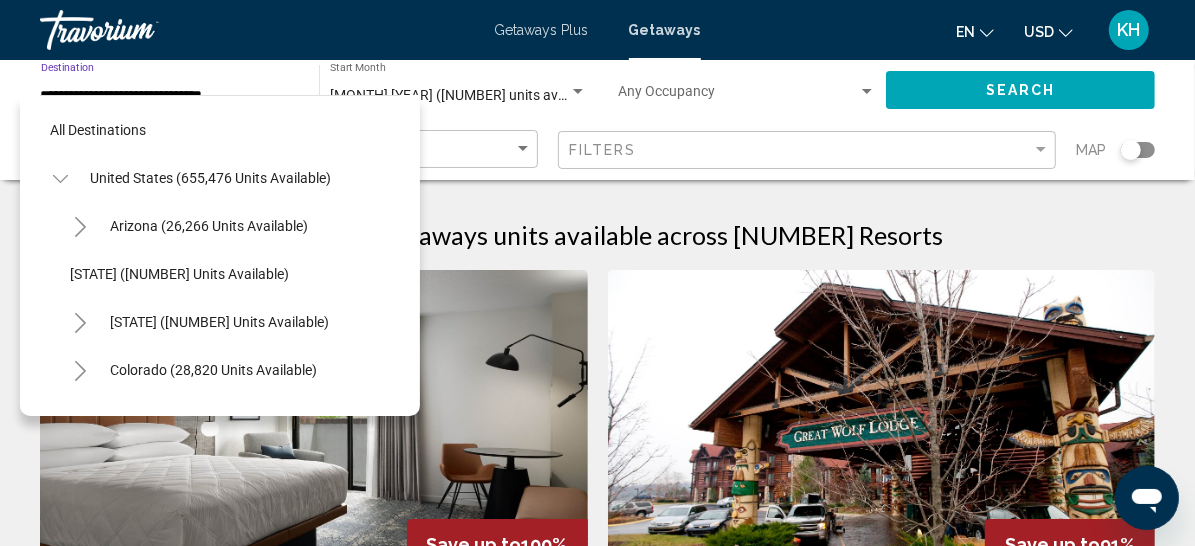 scroll, scrollTop: 820, scrollLeft: 25, axis: both 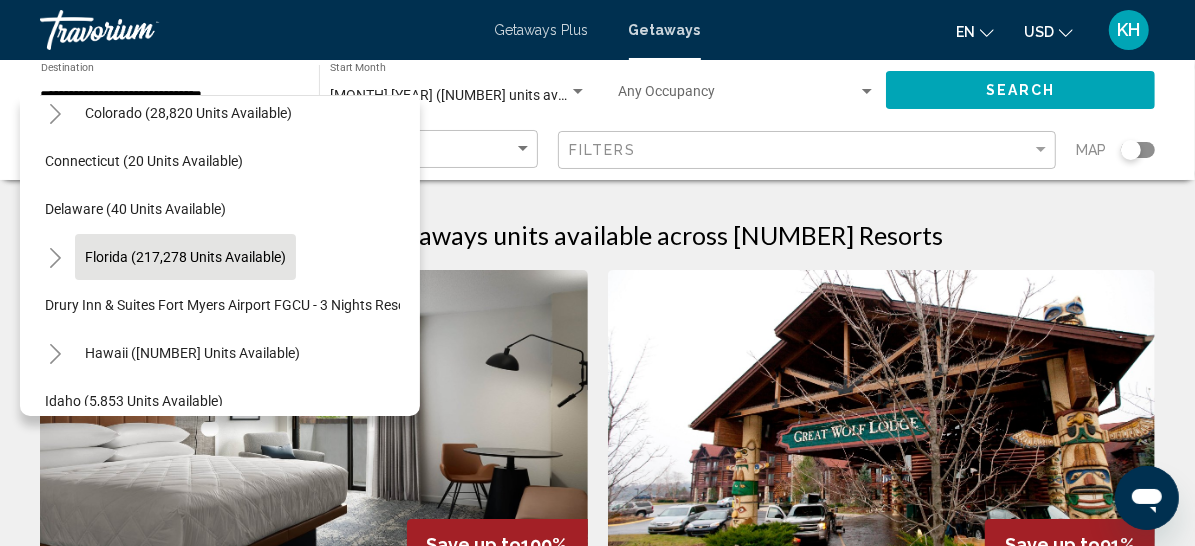 click on "Florida (217,278 units available)" 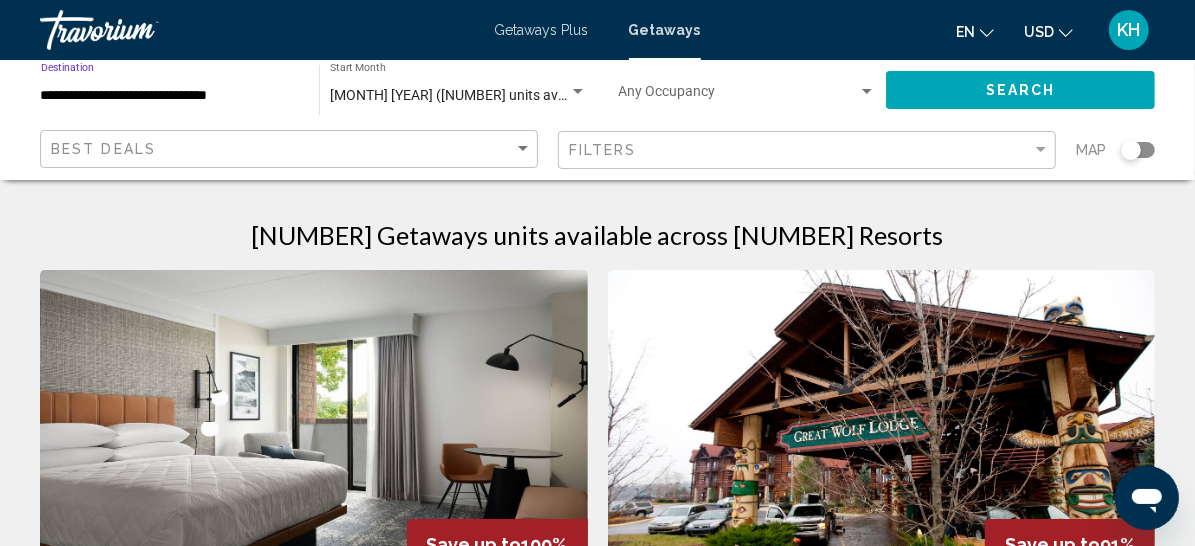 click on "**********" at bounding box center [170, 96] 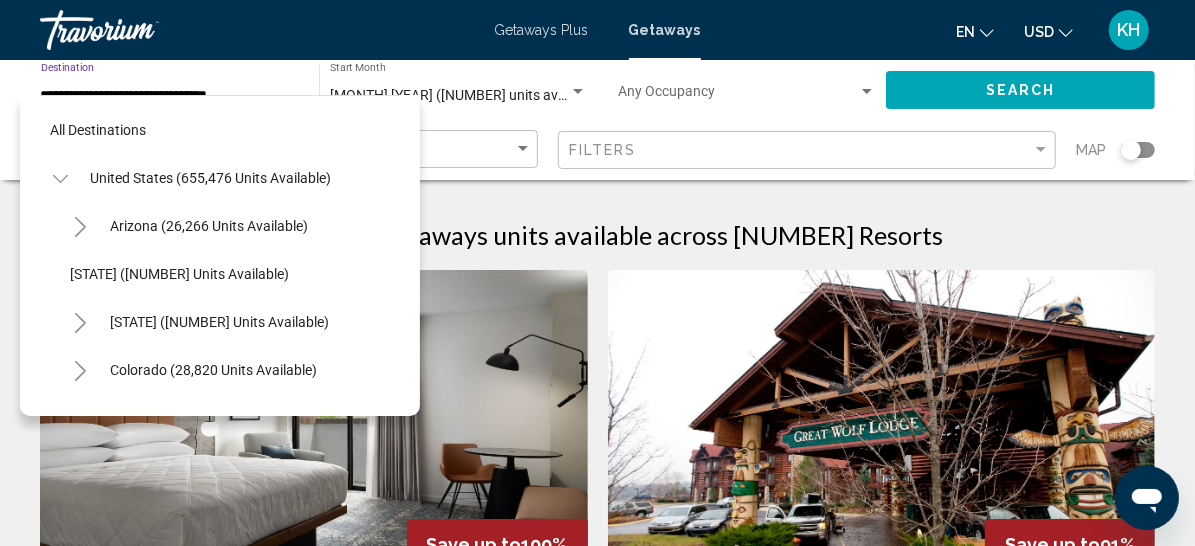 scroll, scrollTop: 238, scrollLeft: 64, axis: both 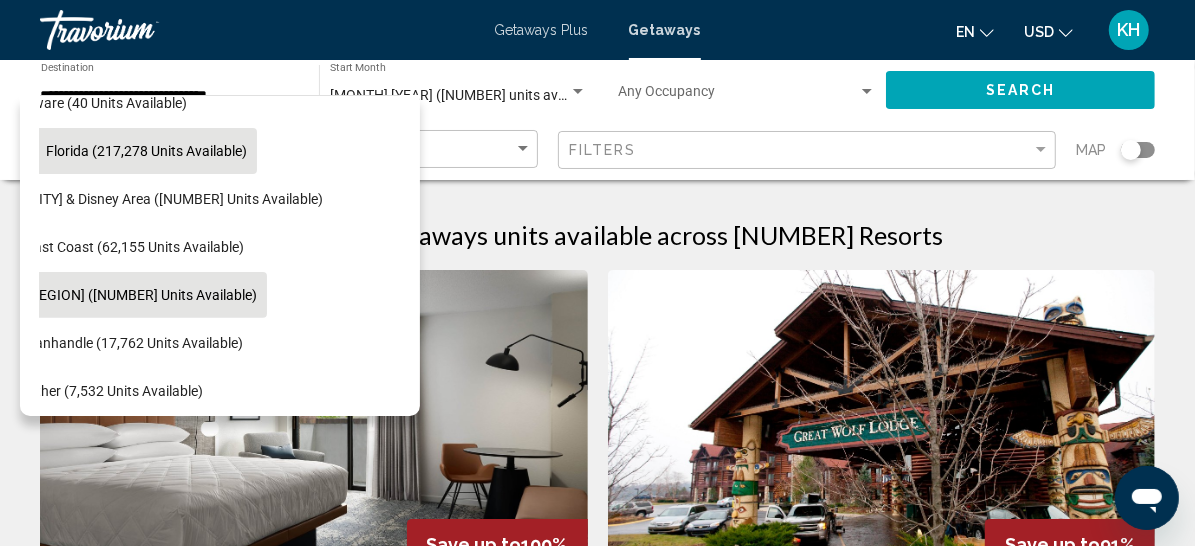 click on "[REGION] ([NUMBER] units available)" 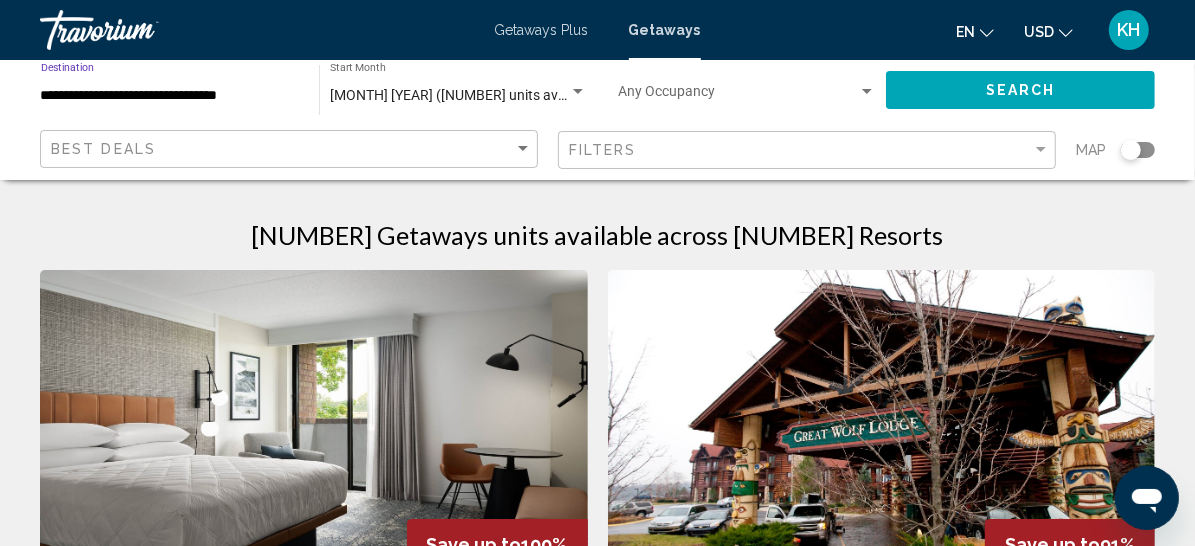 click on "Search" 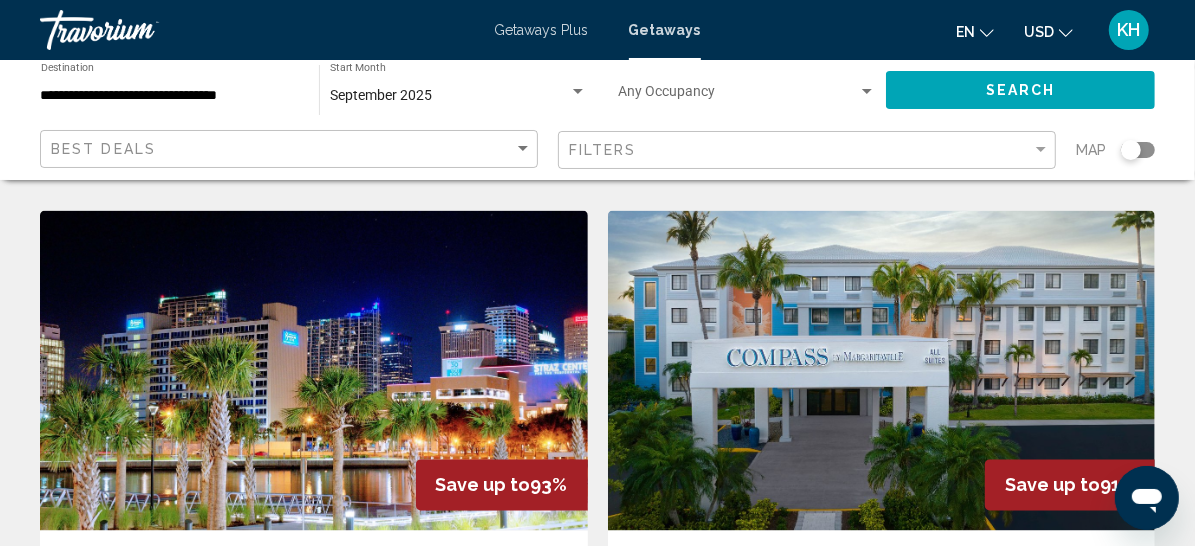 scroll, scrollTop: 2157, scrollLeft: 0, axis: vertical 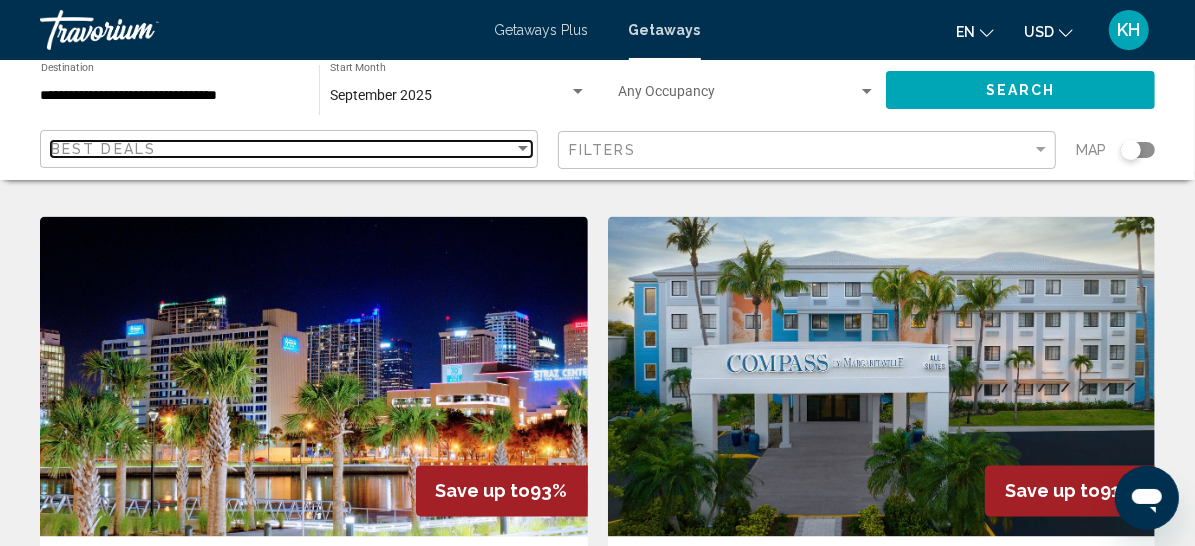 click on "Best Deals" at bounding box center (282, 149) 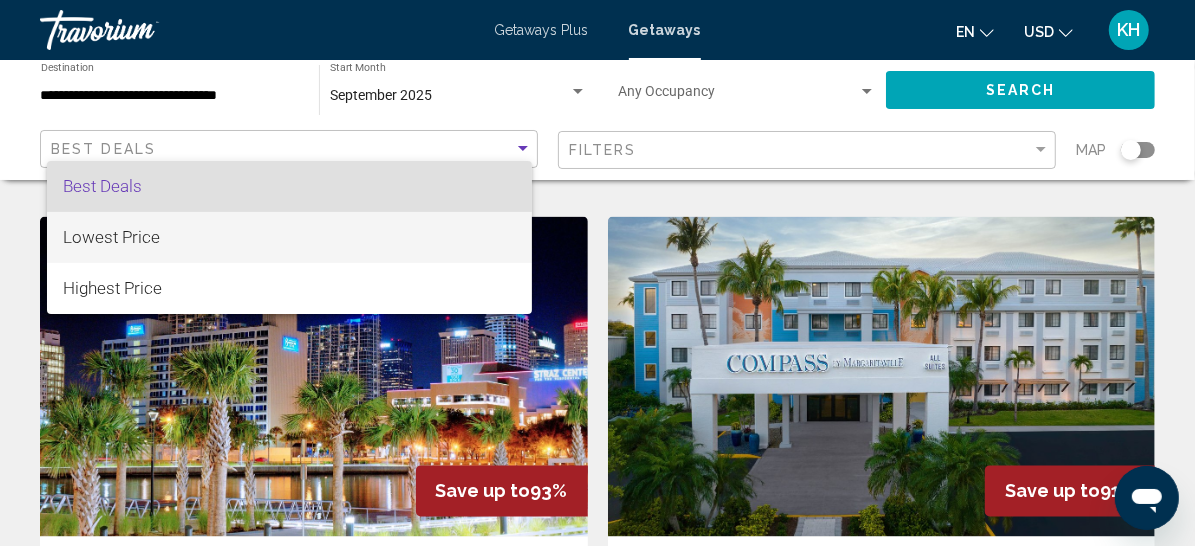 click on "Lowest Price" at bounding box center [111, 237] 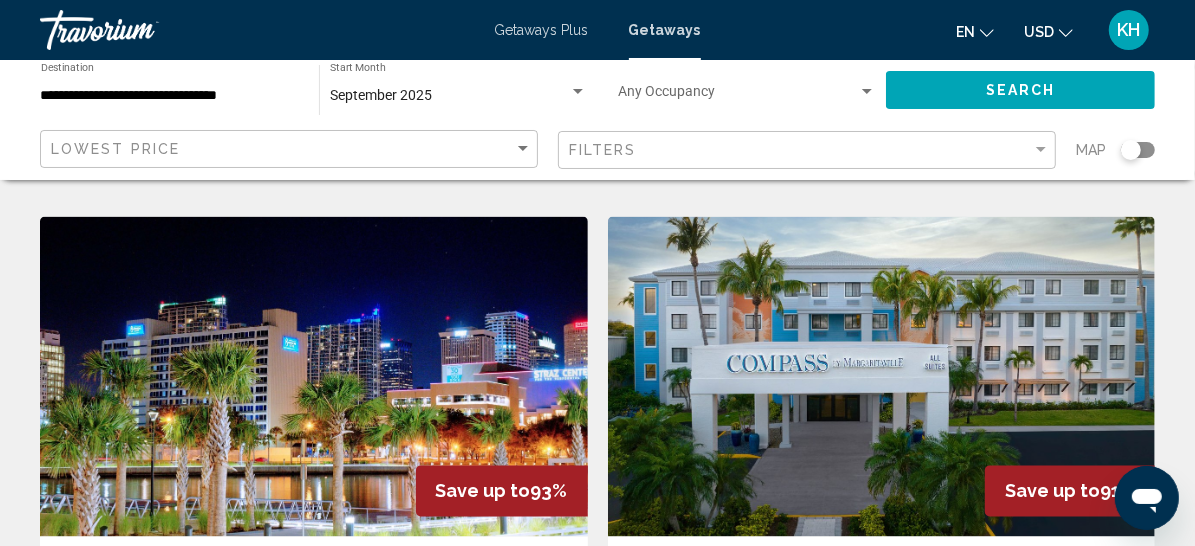 click on "Filters" 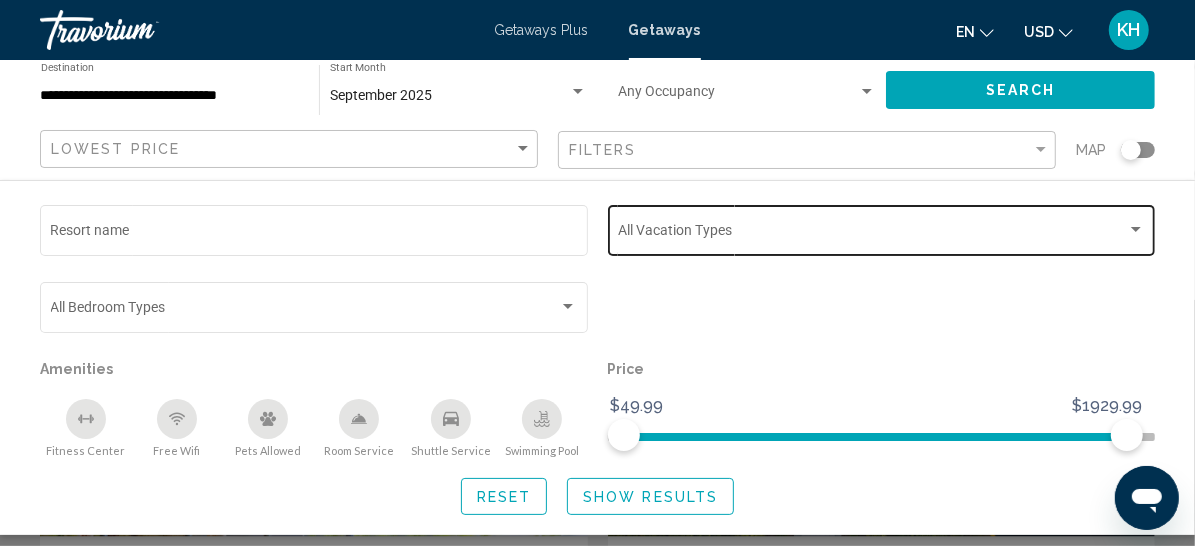 click at bounding box center [872, 234] 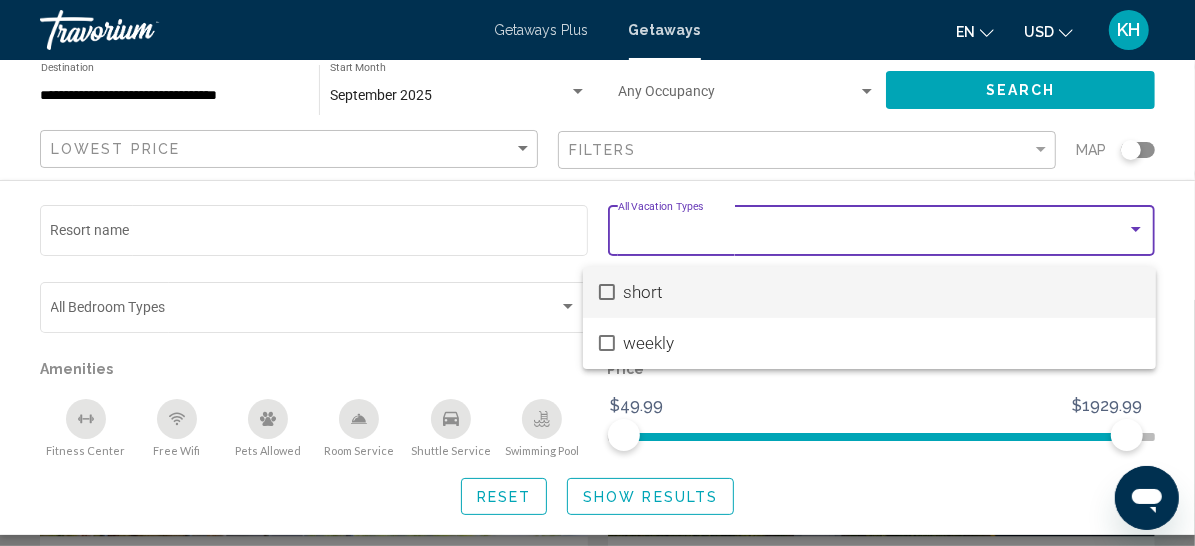 click at bounding box center (607, 292) 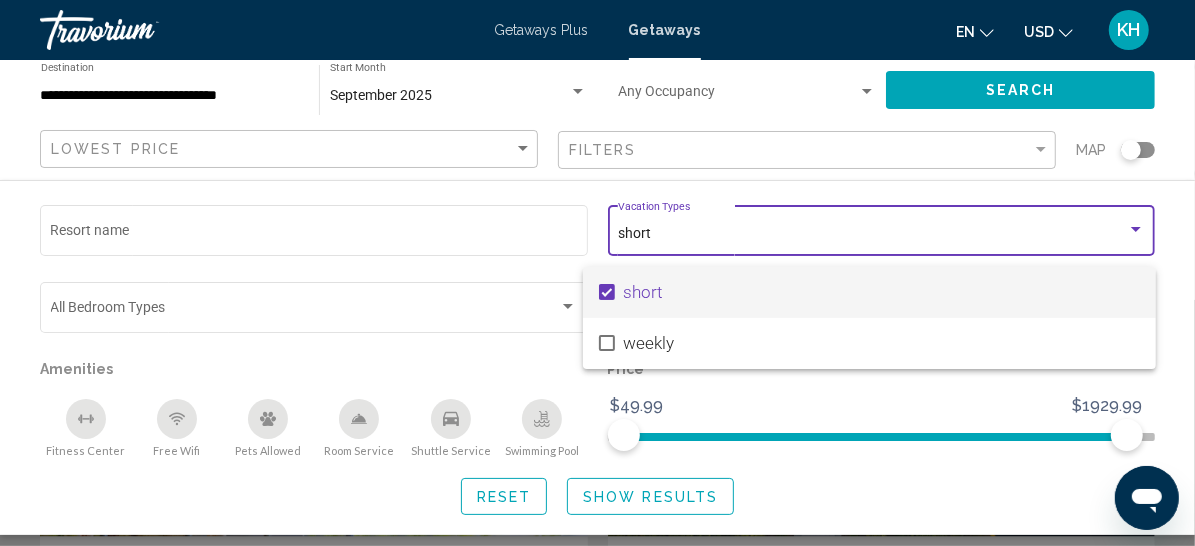 click at bounding box center (597, 273) 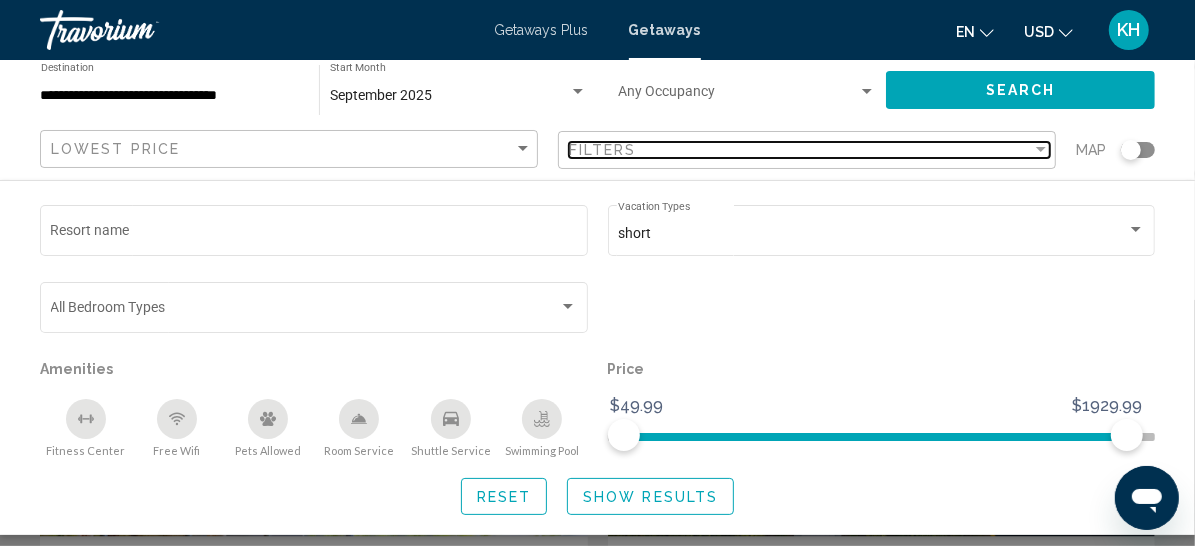 click on "Filters" at bounding box center [800, 150] 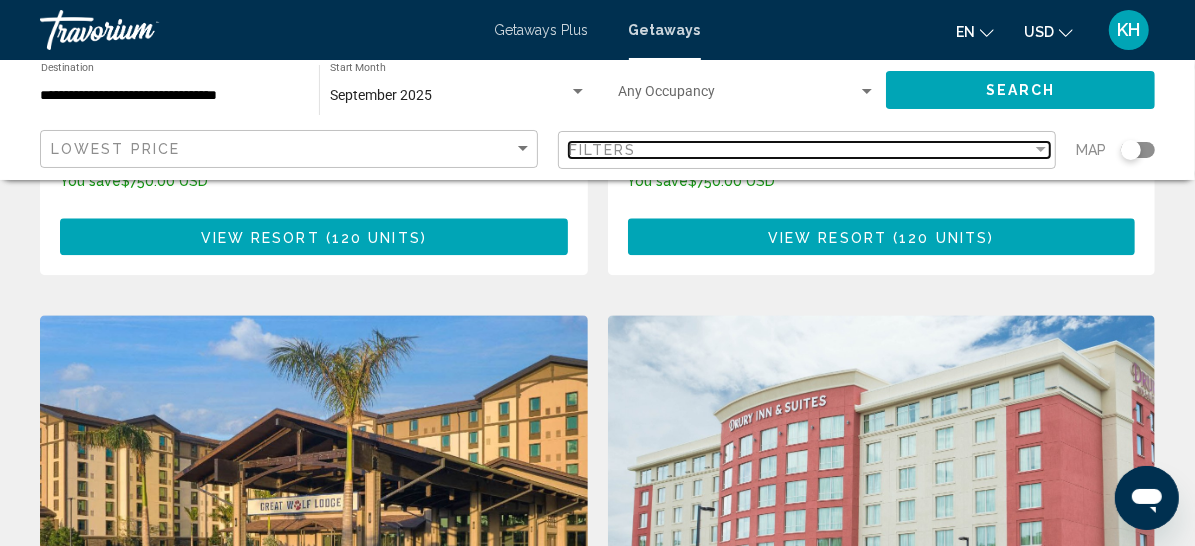 scroll, scrollTop: 2753, scrollLeft: 0, axis: vertical 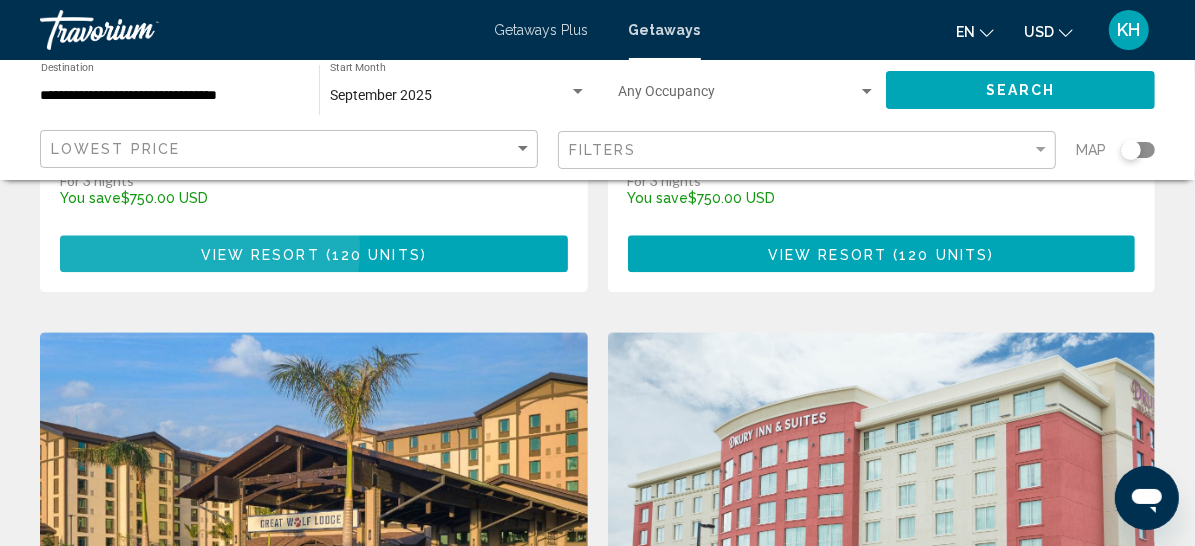 click on "View Resort" at bounding box center [260, 254] 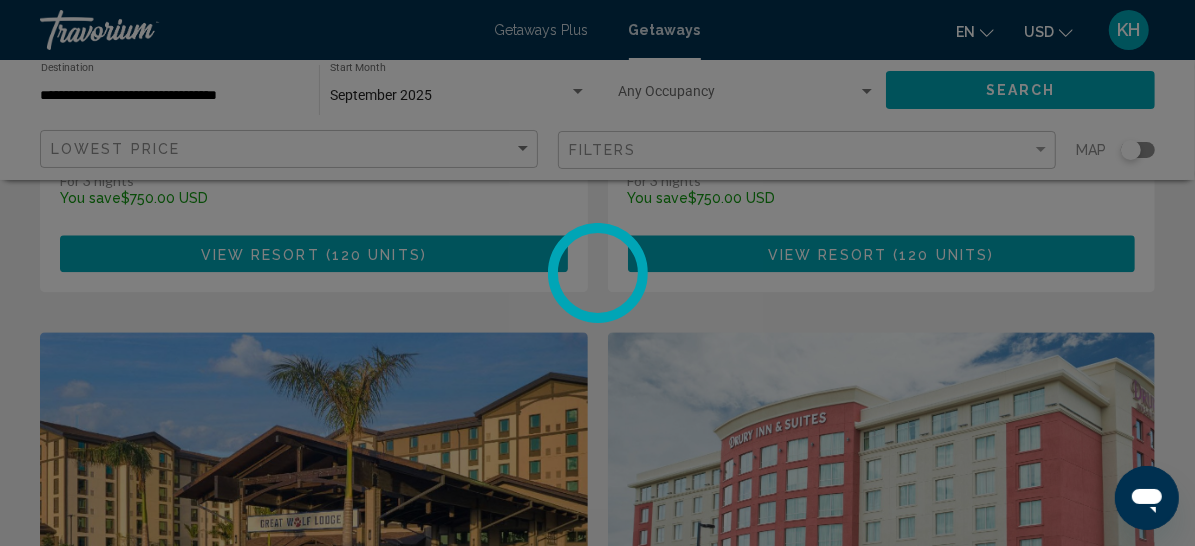 scroll, scrollTop: 395, scrollLeft: 0, axis: vertical 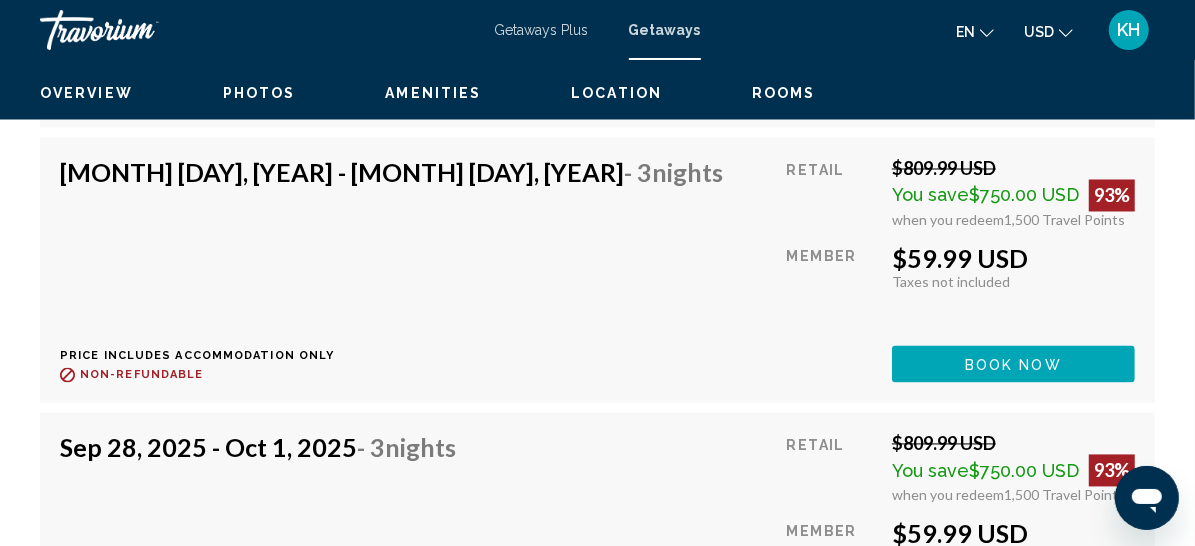 click on "Book now" at bounding box center (1013, -1838) 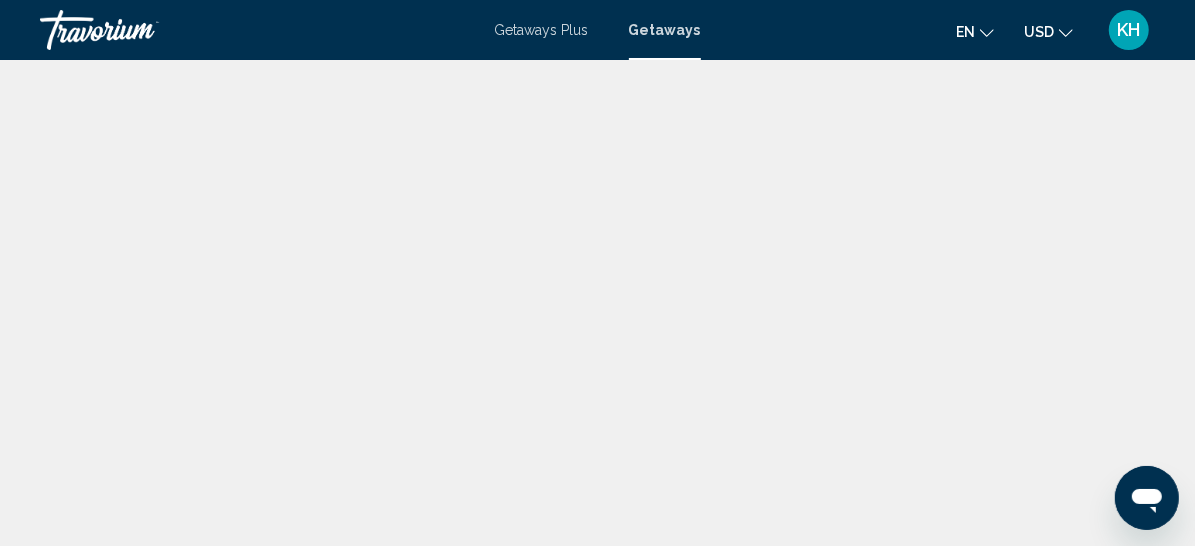 scroll, scrollTop: 0, scrollLeft: 0, axis: both 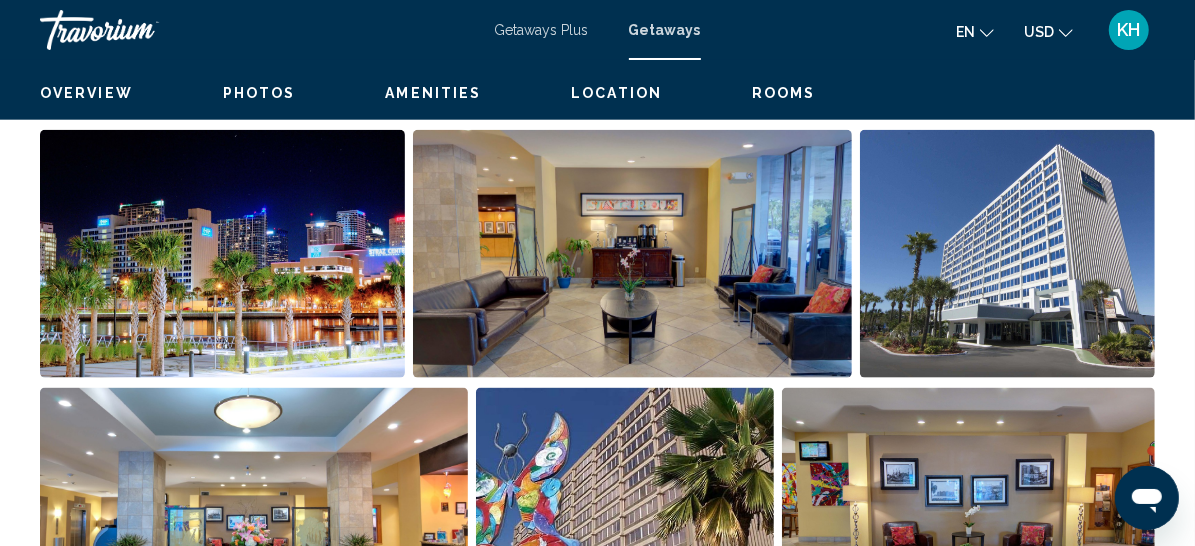 click on "Read more" at bounding box center [223, 21] 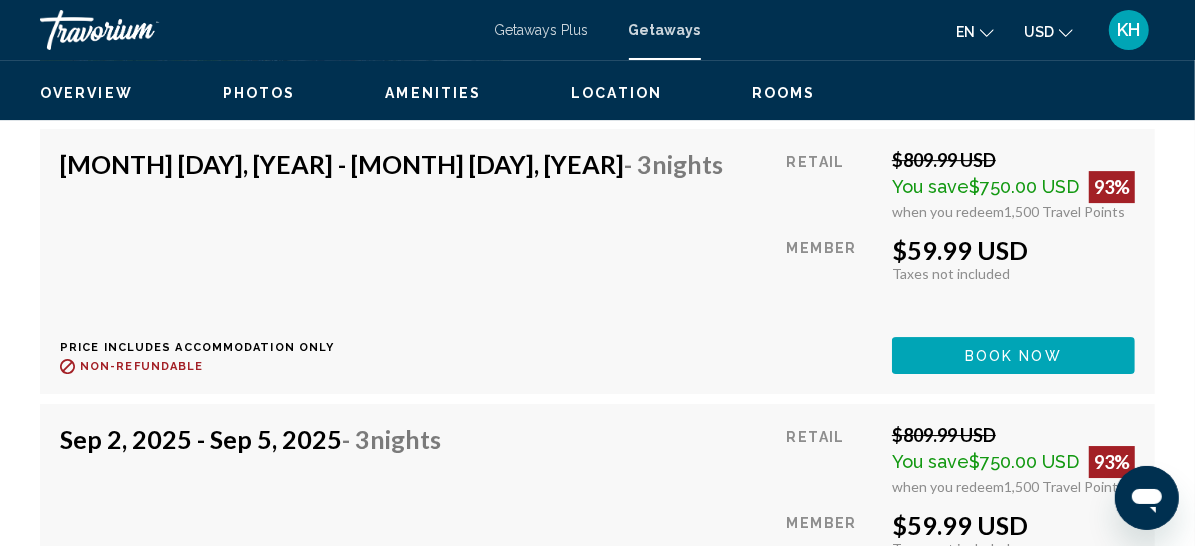 scroll, scrollTop: 3745, scrollLeft: 0, axis: vertical 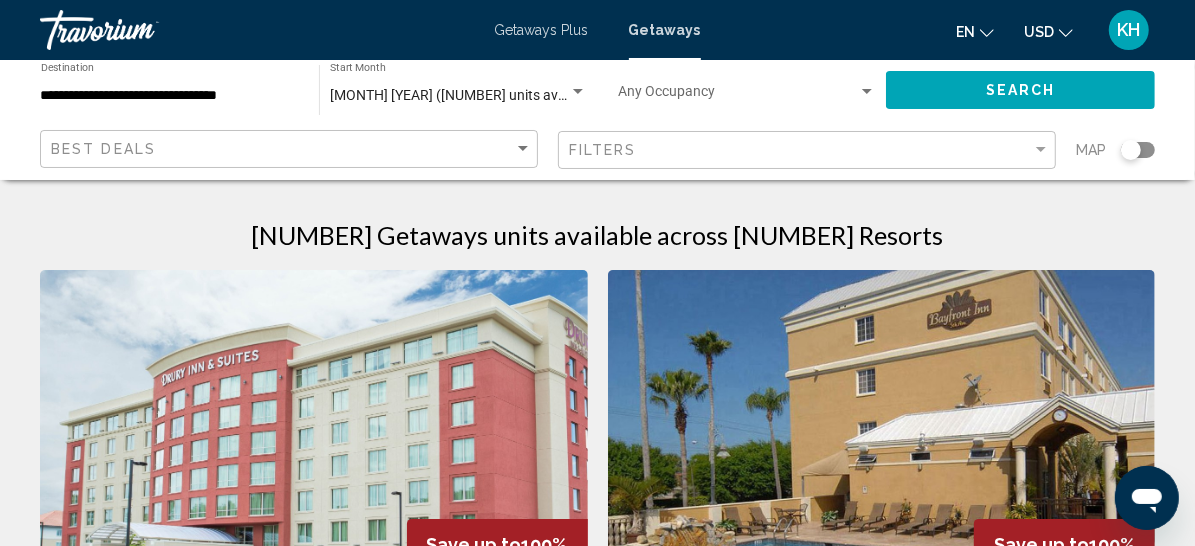 click 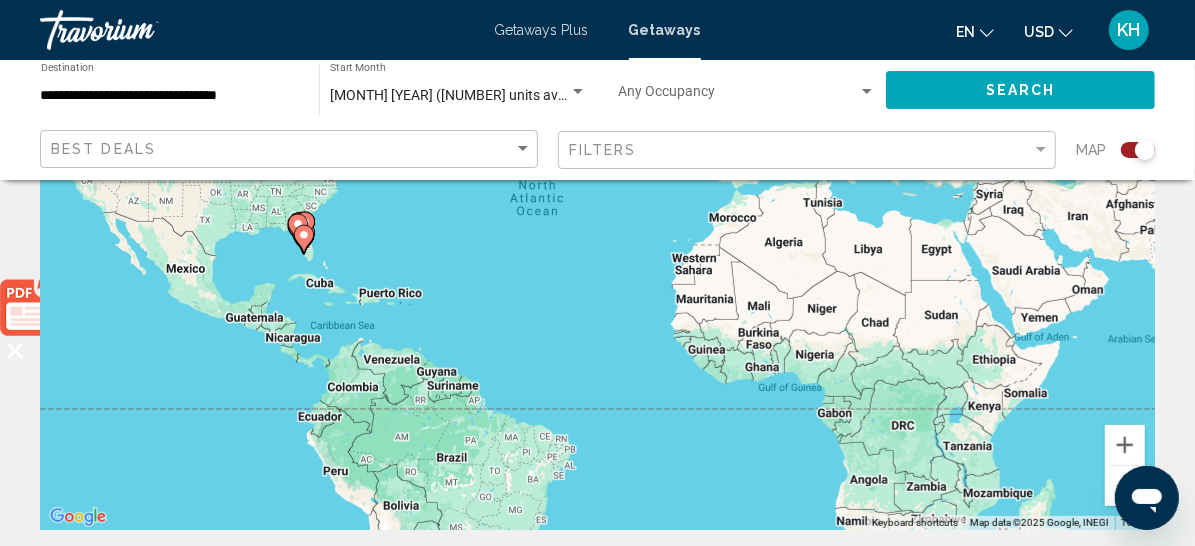 scroll, scrollTop: 230, scrollLeft: 0, axis: vertical 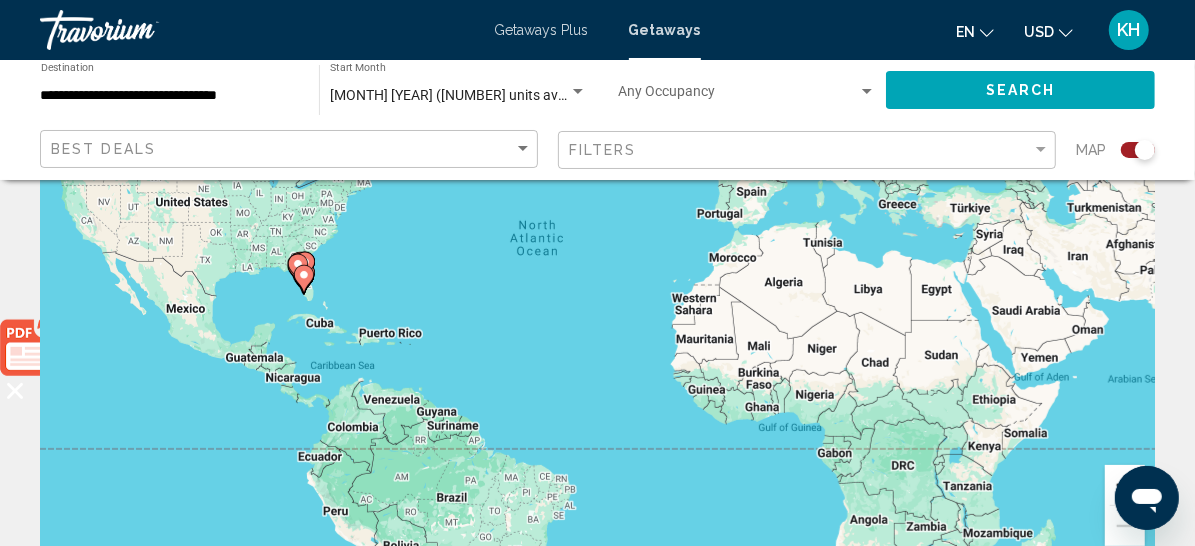 click at bounding box center (1125, 485) 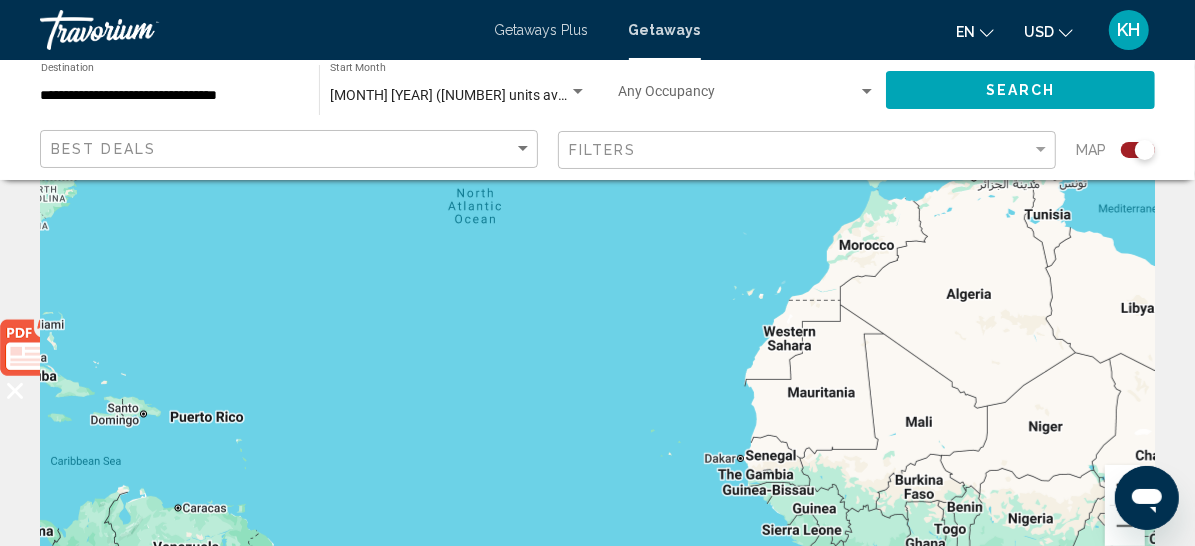 click at bounding box center (1125, 485) 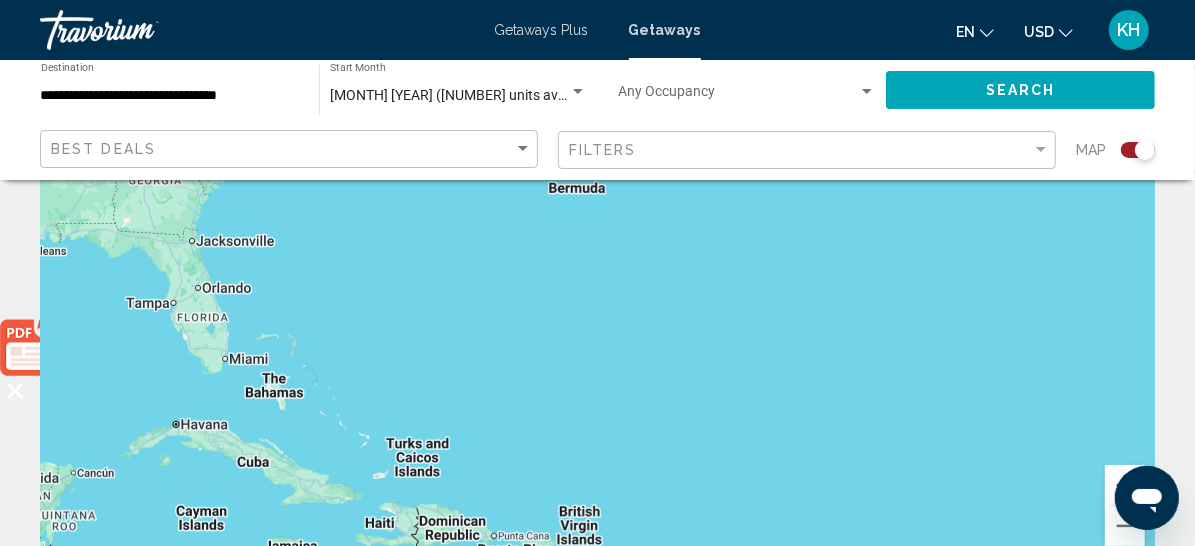 drag, startPoint x: 429, startPoint y: 420, endPoint x: 1209, endPoint y: 395, distance: 780.4005 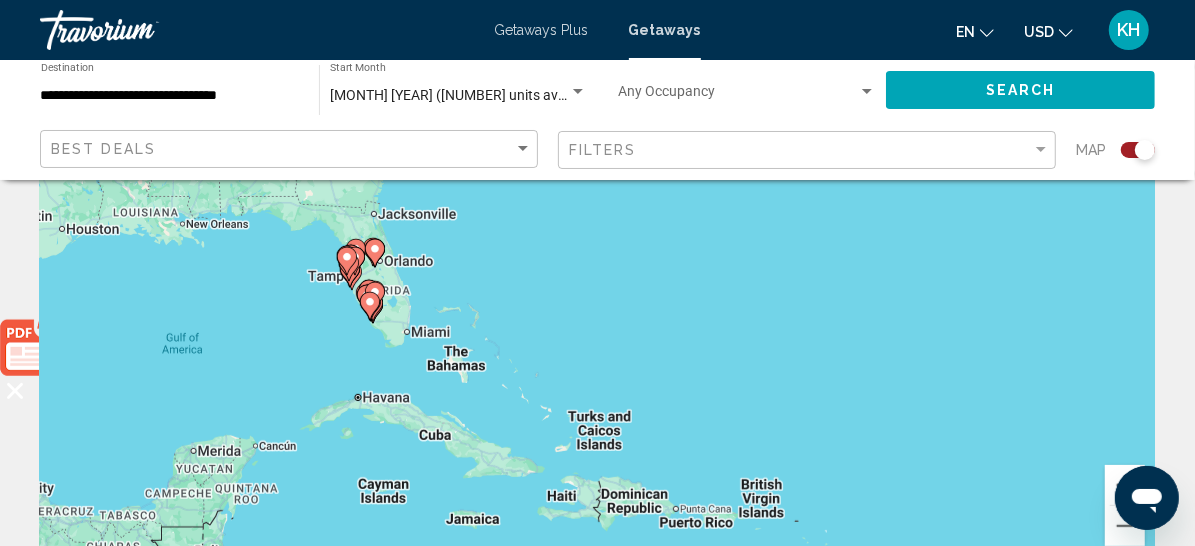 drag, startPoint x: 622, startPoint y: 406, endPoint x: 804, endPoint y: 374, distance: 184.79178 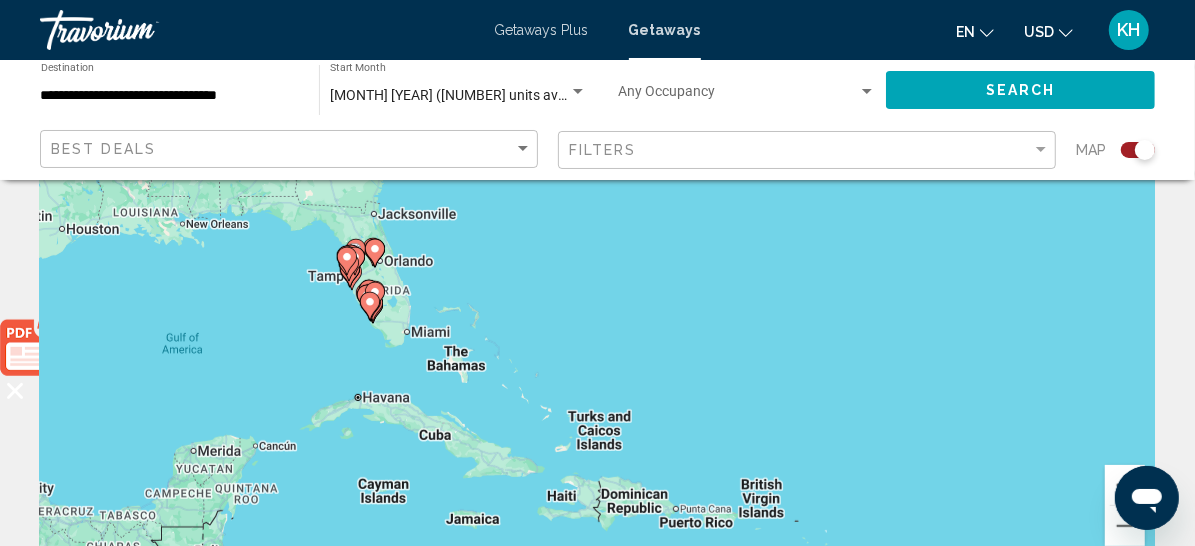 click on "To activate drag with keyboard, press Alt + Enter. Once in keyboard drag state, use the arrow keys to move the marker. To complete the drag, press the Enter key. To cancel, press Escape." at bounding box center (597, 270) 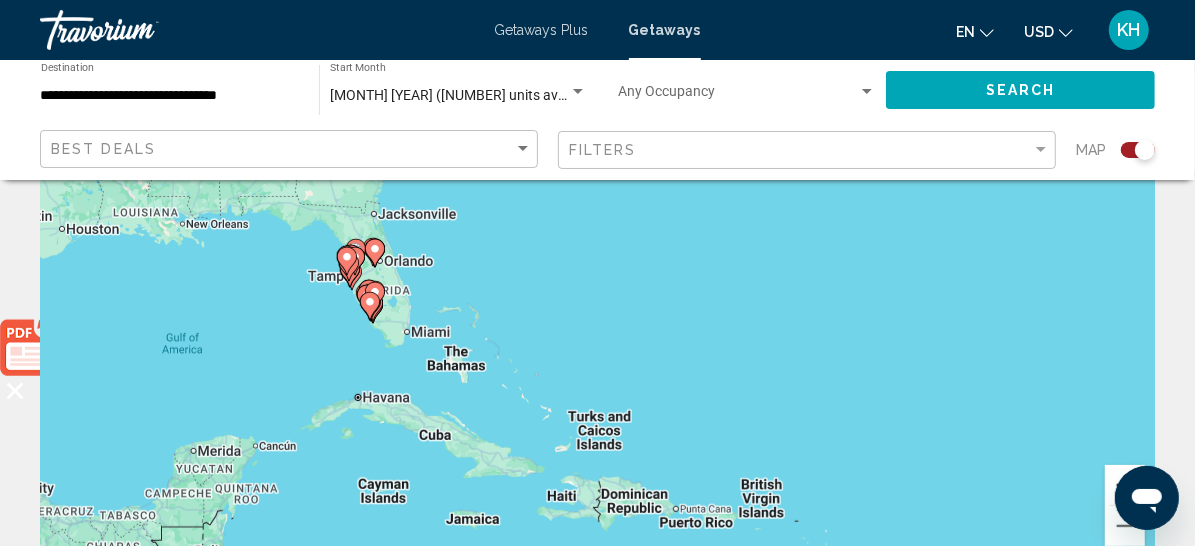 click at bounding box center (1125, 485) 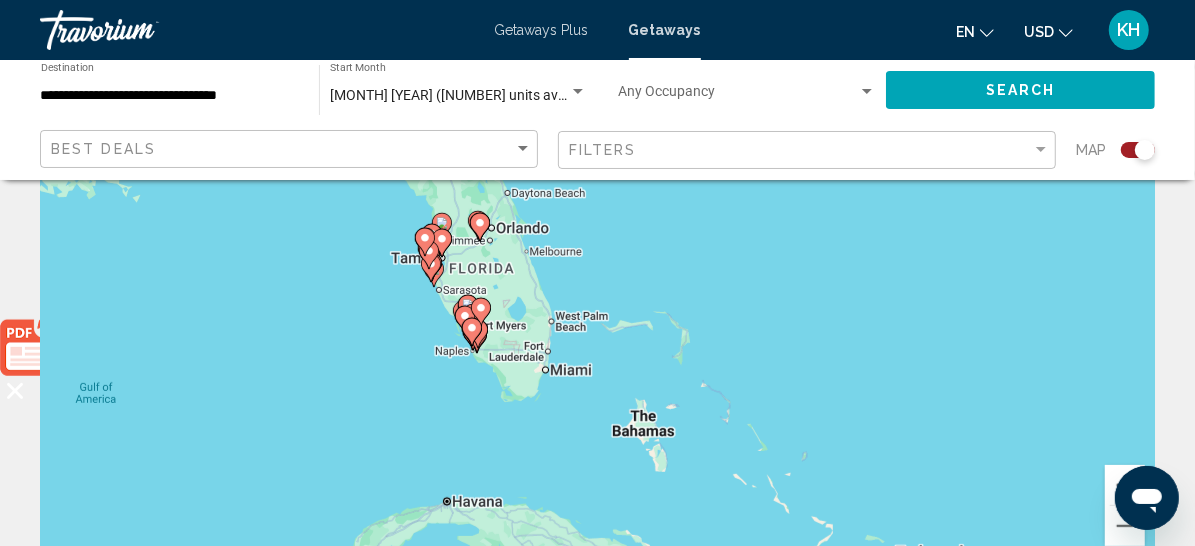 drag, startPoint x: 548, startPoint y: 439, endPoint x: 877, endPoint y: 413, distance: 330.02576 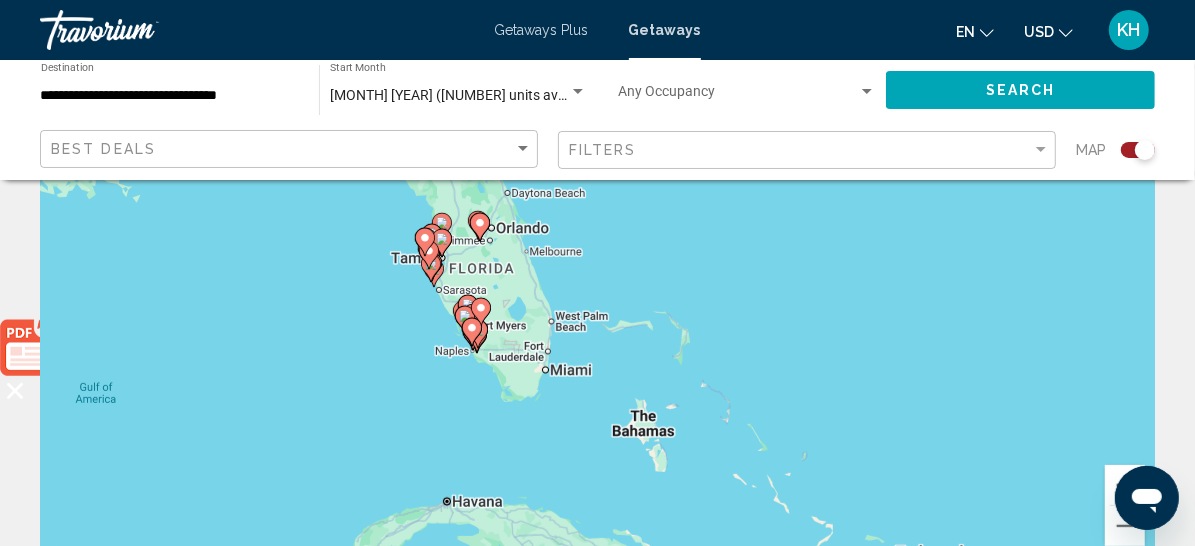 click on "To activate drag with keyboard, press Alt + Enter. Once in keyboard drag state, use the arrow keys to move the marker. To complete the drag, press the Enter key. To cancel, press Escape." at bounding box center (597, 270) 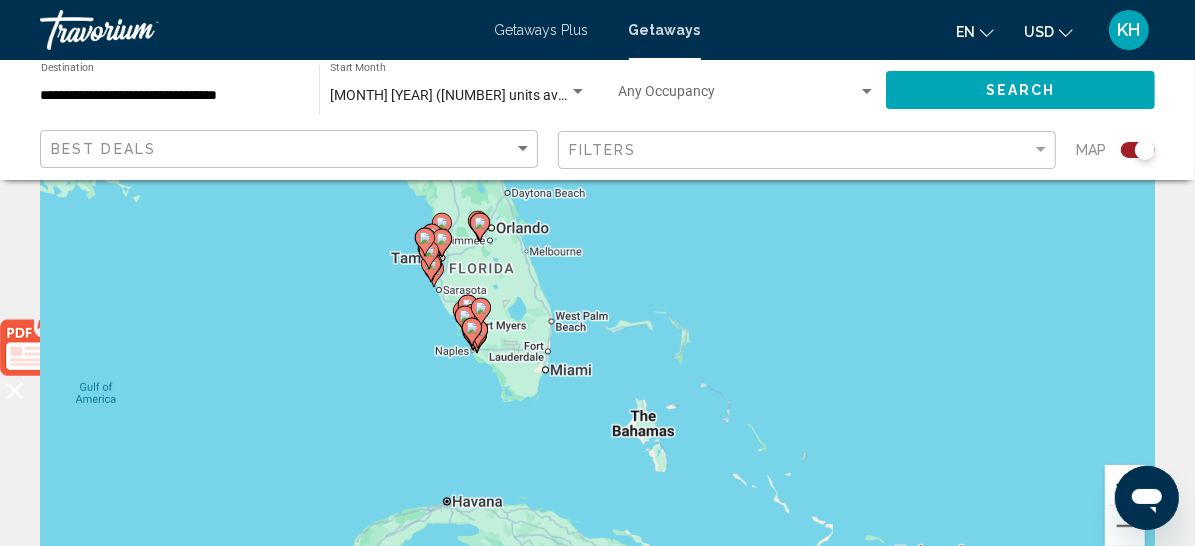 click at bounding box center [1125, 485] 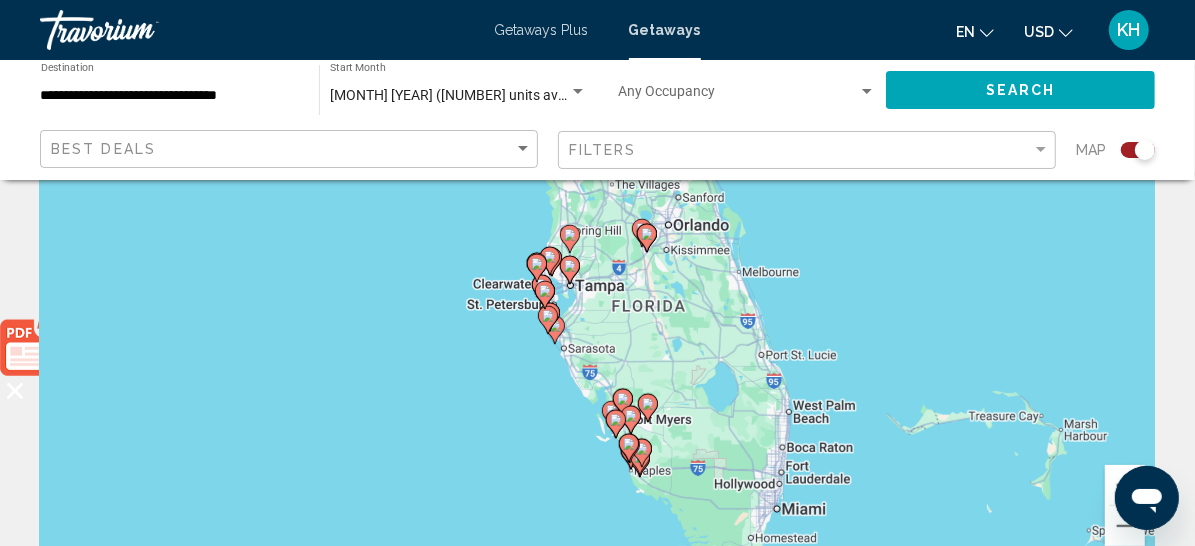 drag, startPoint x: 389, startPoint y: 350, endPoint x: 677, endPoint y: 389, distance: 290.62863 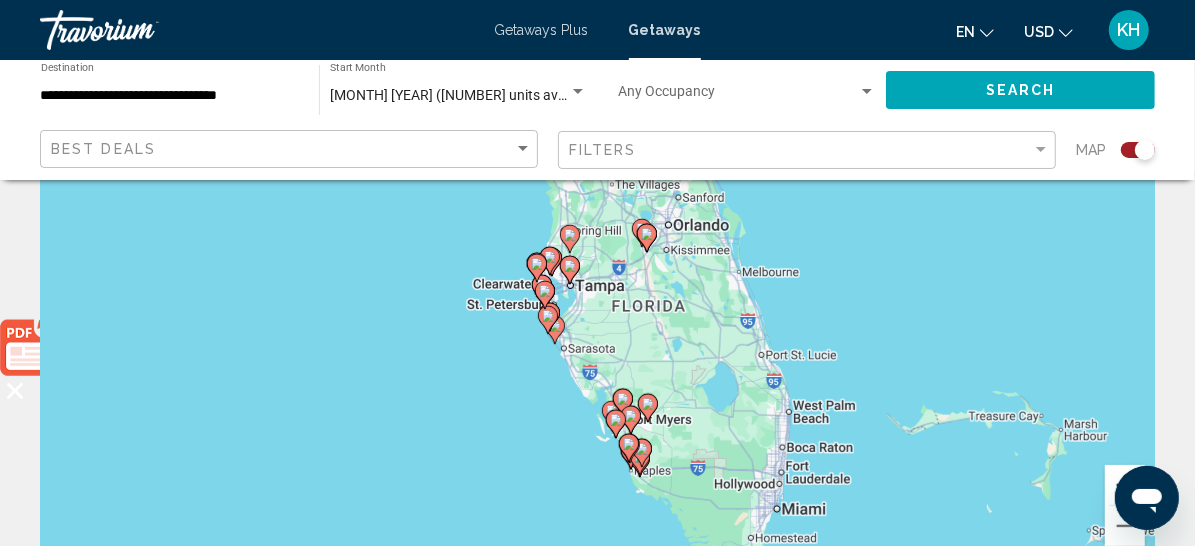 click at bounding box center (1125, 485) 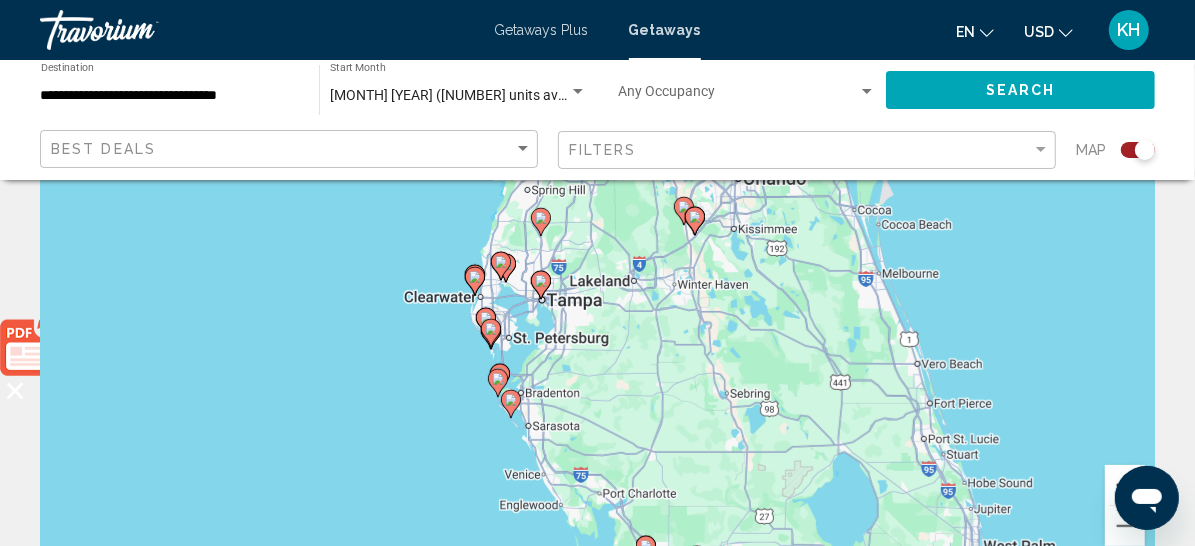 click at bounding box center [1125, 485] 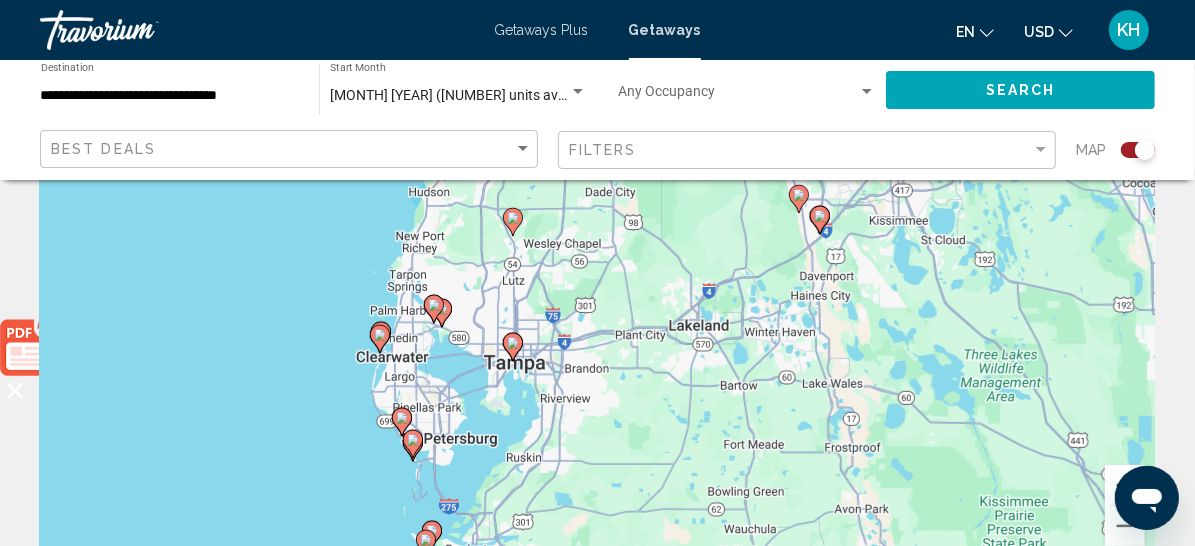 drag, startPoint x: 599, startPoint y: 385, endPoint x: 635, endPoint y: 424, distance: 53.075417 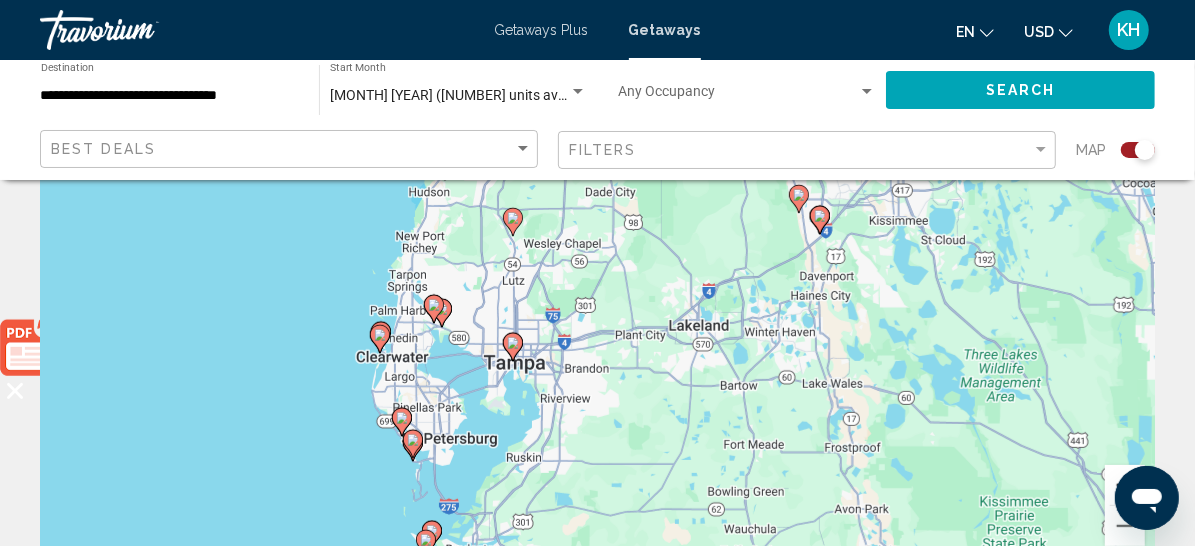 click at bounding box center [1125, 485] 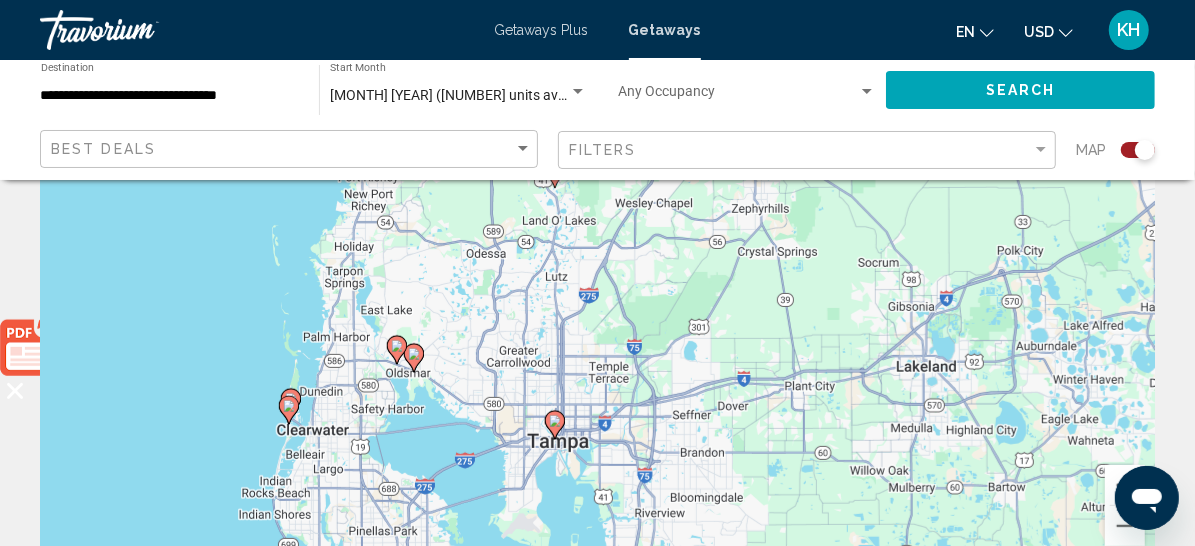 drag, startPoint x: 559, startPoint y: 443, endPoint x: 689, endPoint y: 428, distance: 130.86252 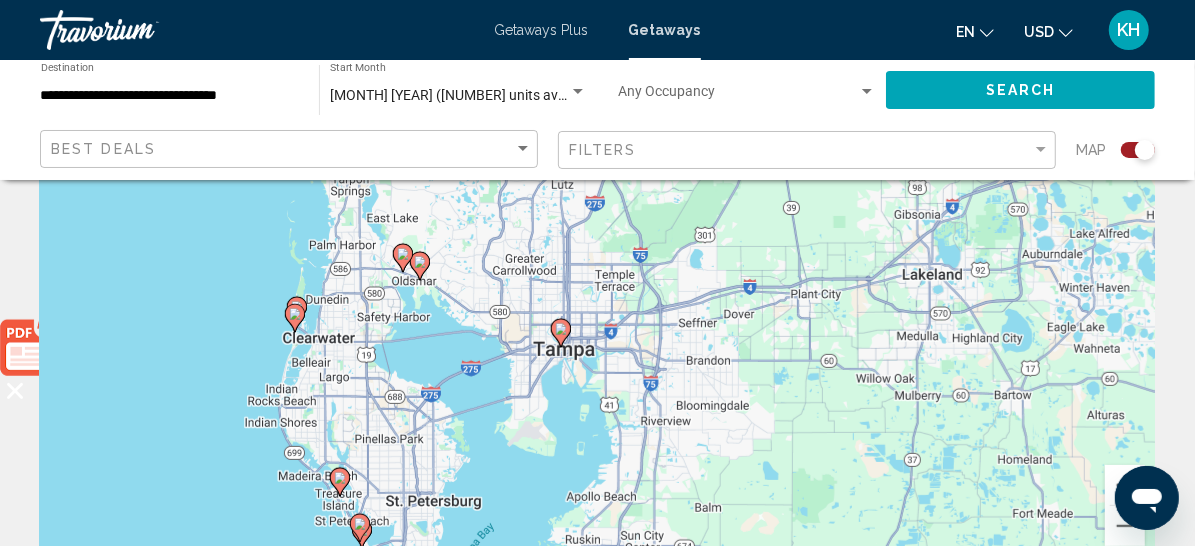 drag, startPoint x: 680, startPoint y: 465, endPoint x: 686, endPoint y: 367, distance: 98.1835 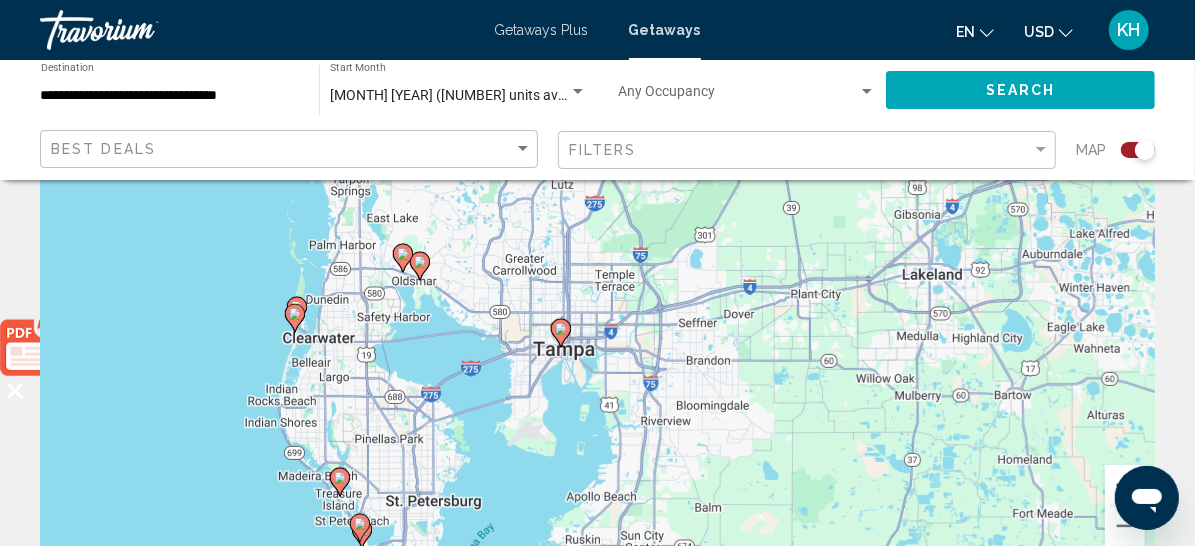 click at bounding box center (1125, 485) 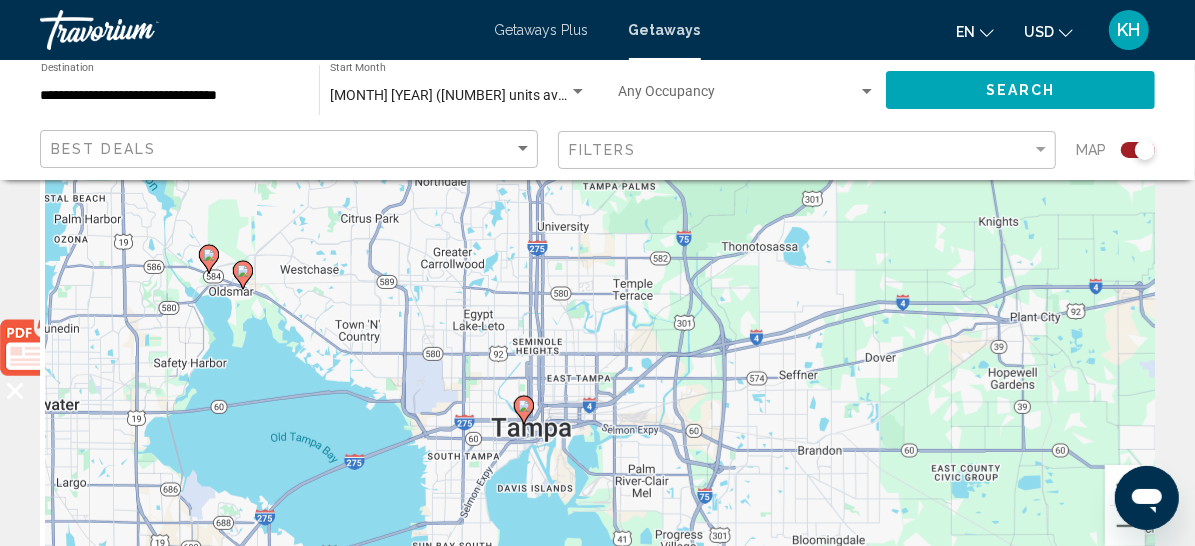 click 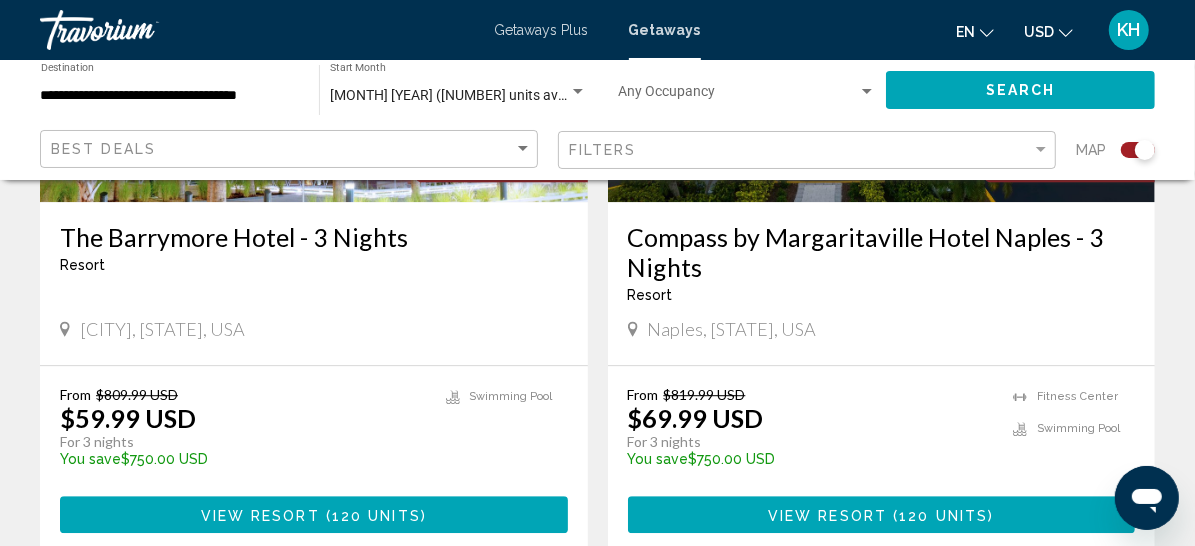 scroll, scrollTop: 3159, scrollLeft: 0, axis: vertical 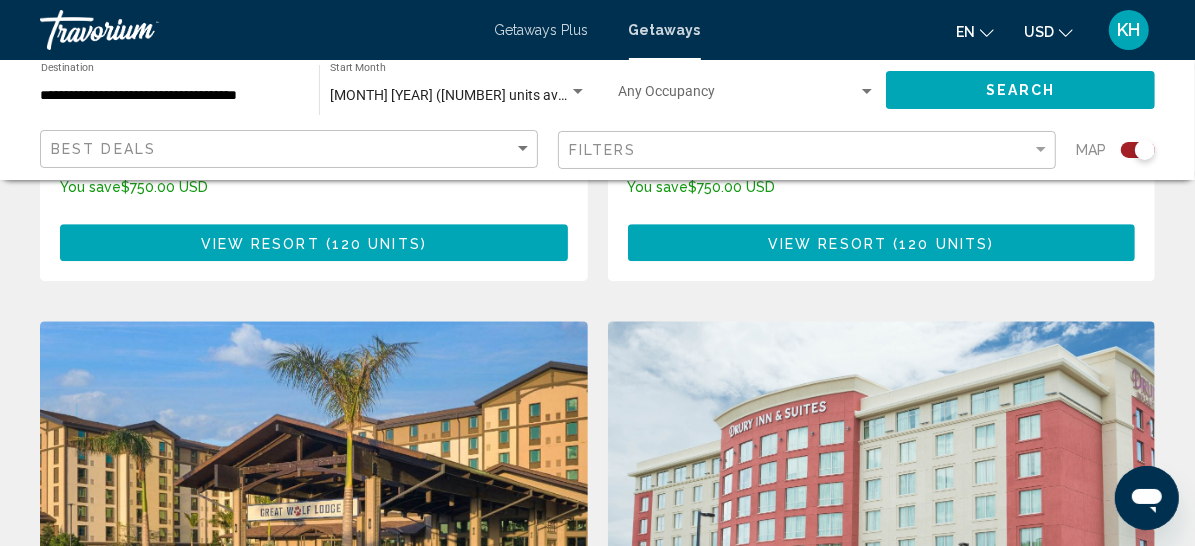 click on "View Resort" at bounding box center (260, 243) 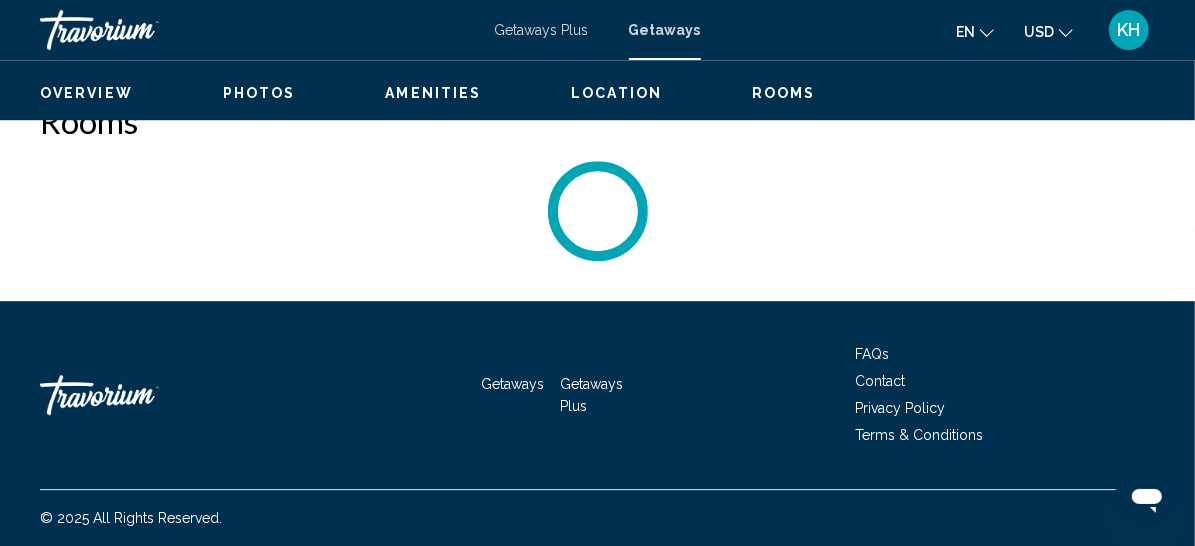 scroll, scrollTop: 395, scrollLeft: 0, axis: vertical 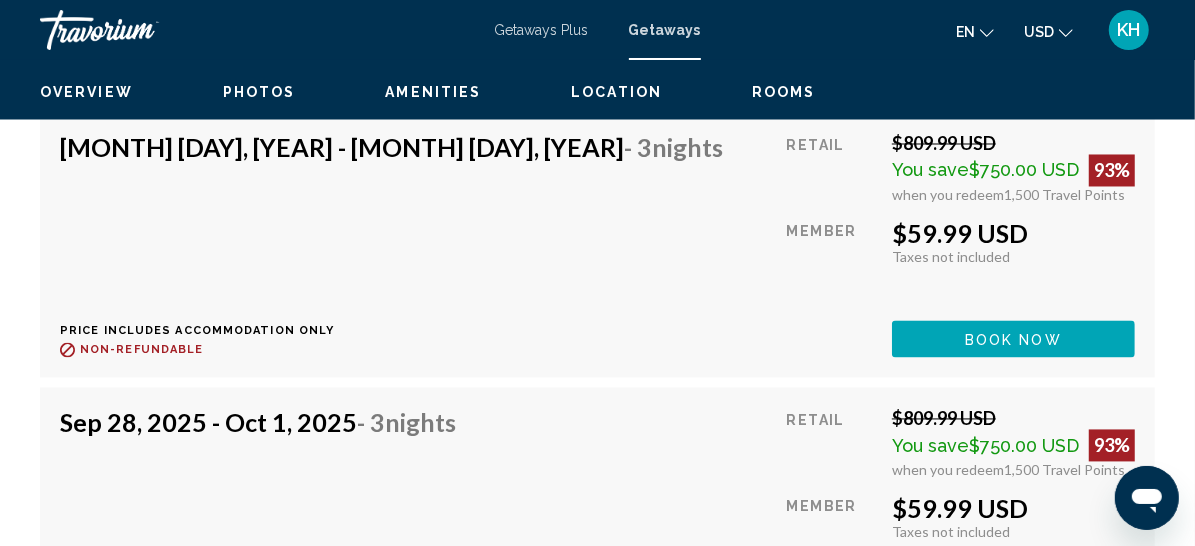 click on "Book now" at bounding box center (1013, -1863) 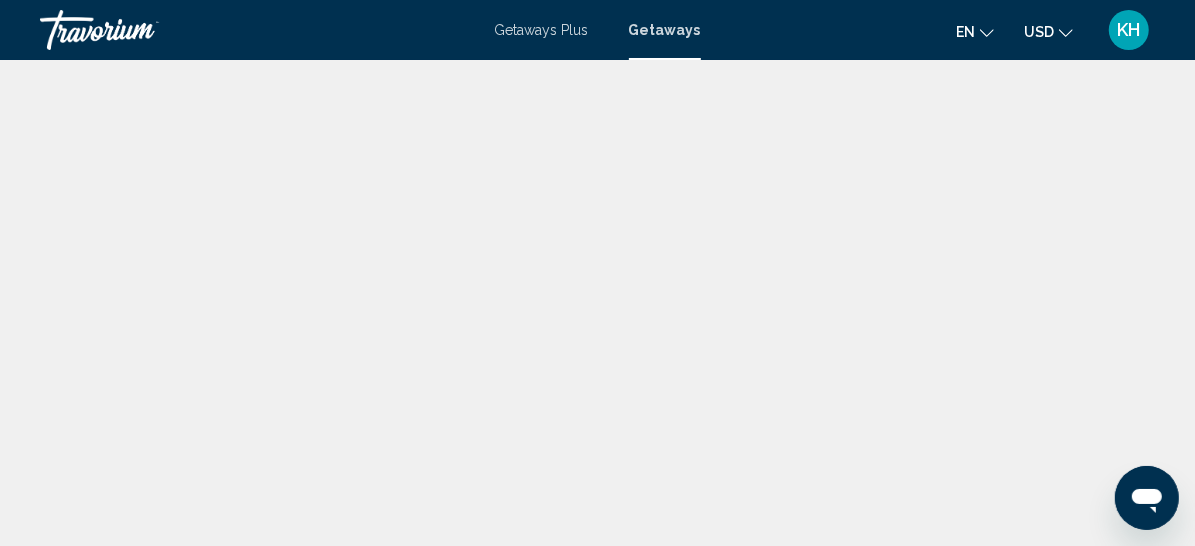 scroll, scrollTop: 0, scrollLeft: 0, axis: both 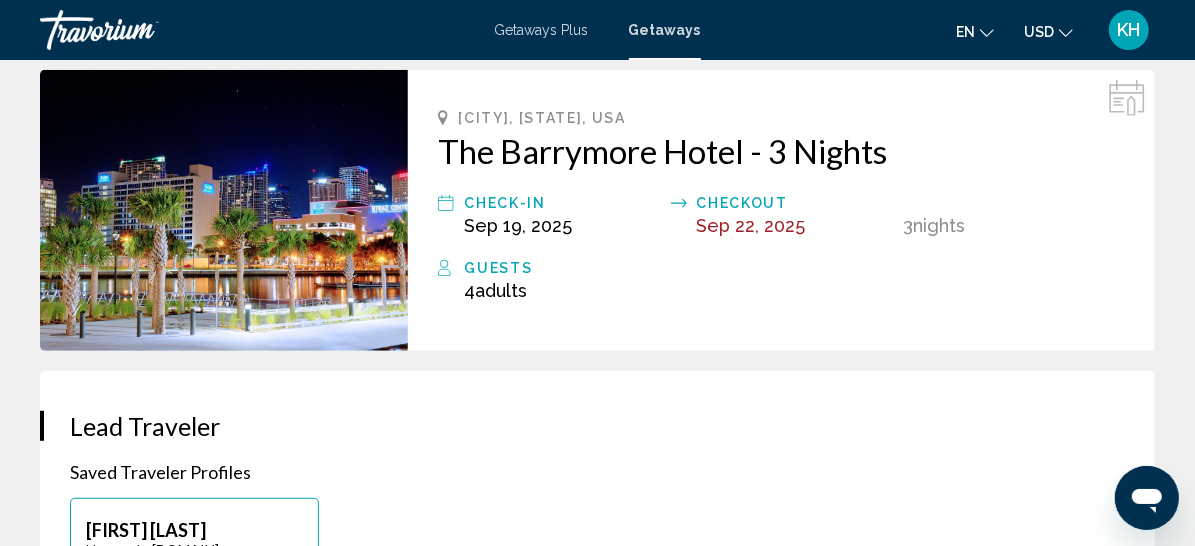 click on "[FIRST] [LAST]" at bounding box center [194, 530] 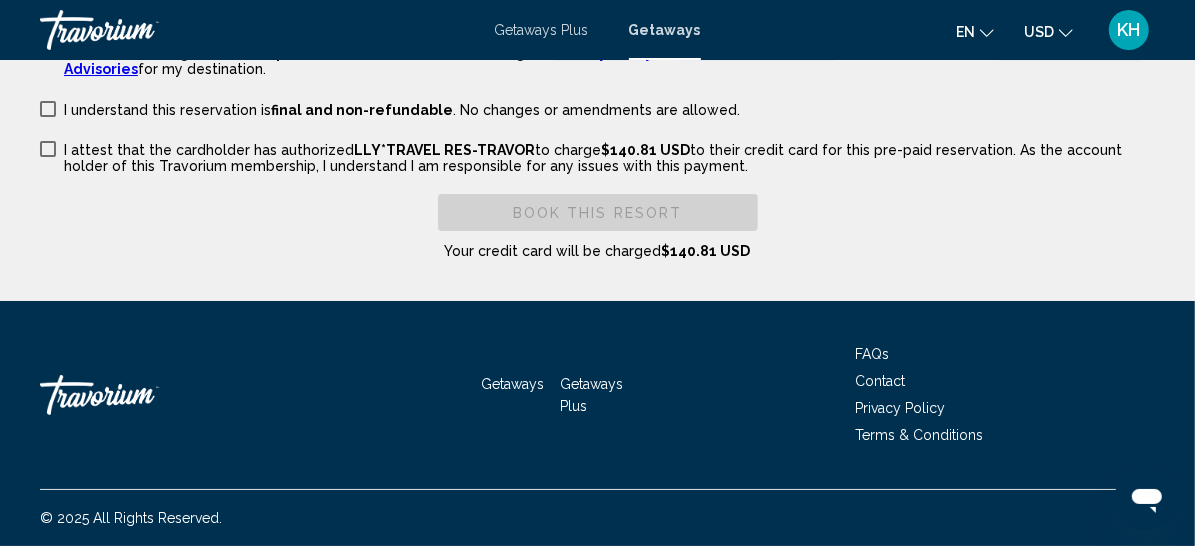 scroll, scrollTop: 5126, scrollLeft: 0, axis: vertical 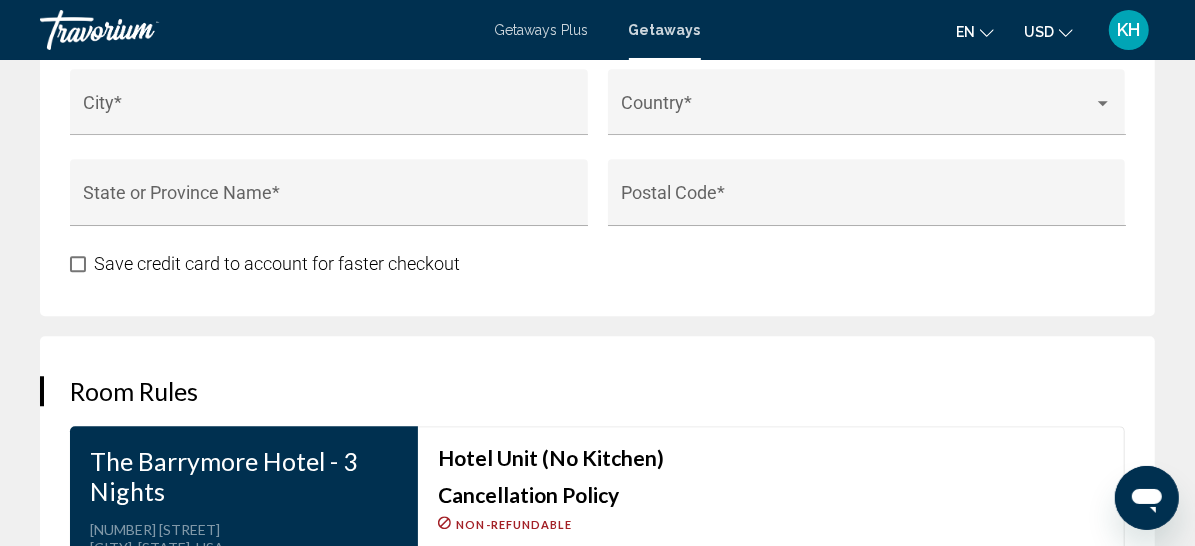 click on "First Name  *" at bounding box center (329, -74) 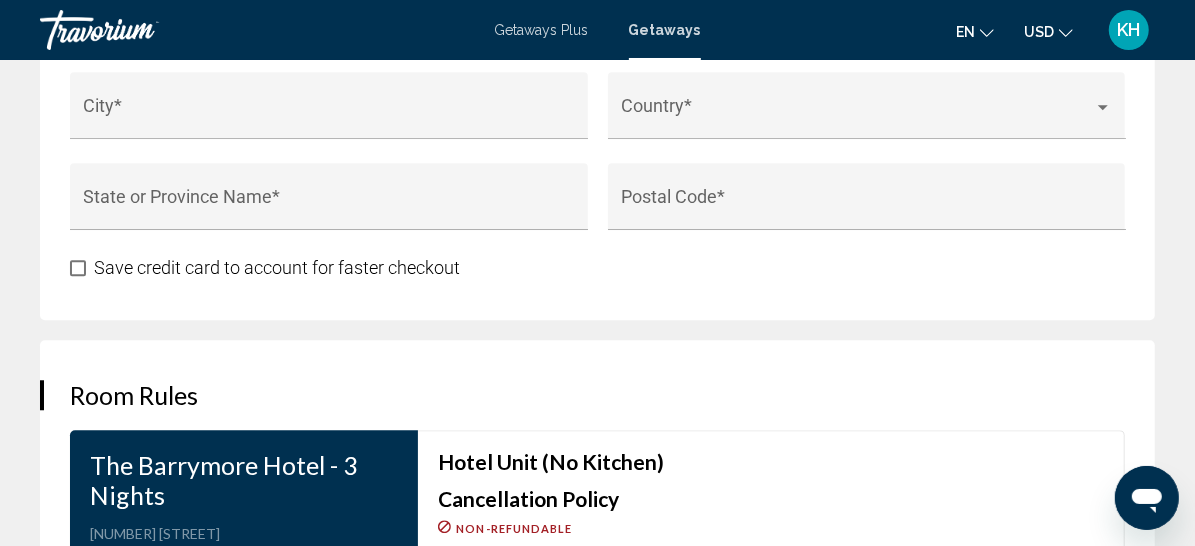 scroll, scrollTop: 0, scrollLeft: 37, axis: horizontal 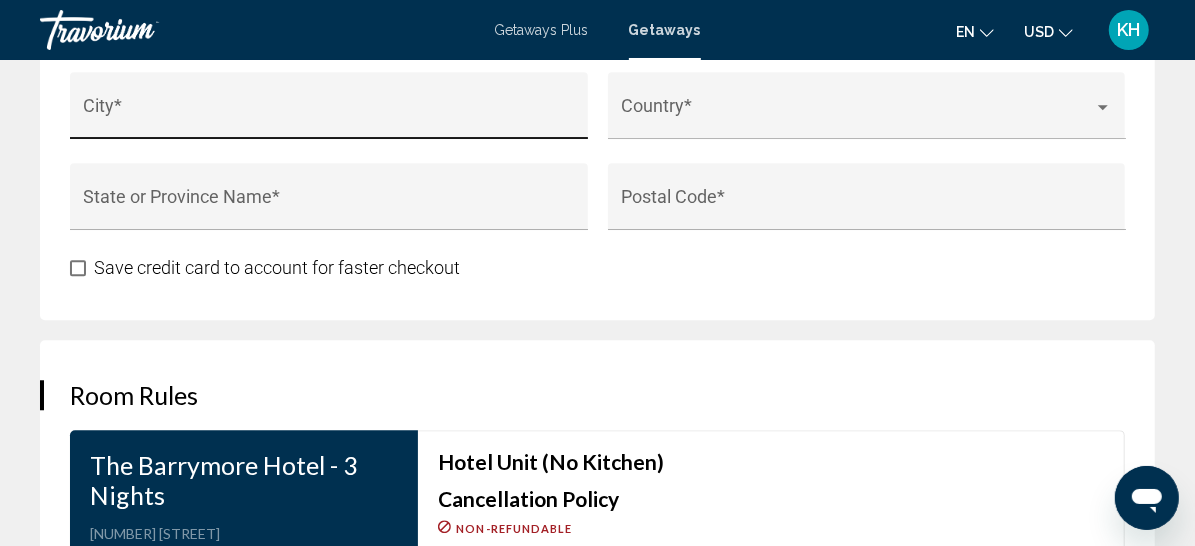 type on "**********" 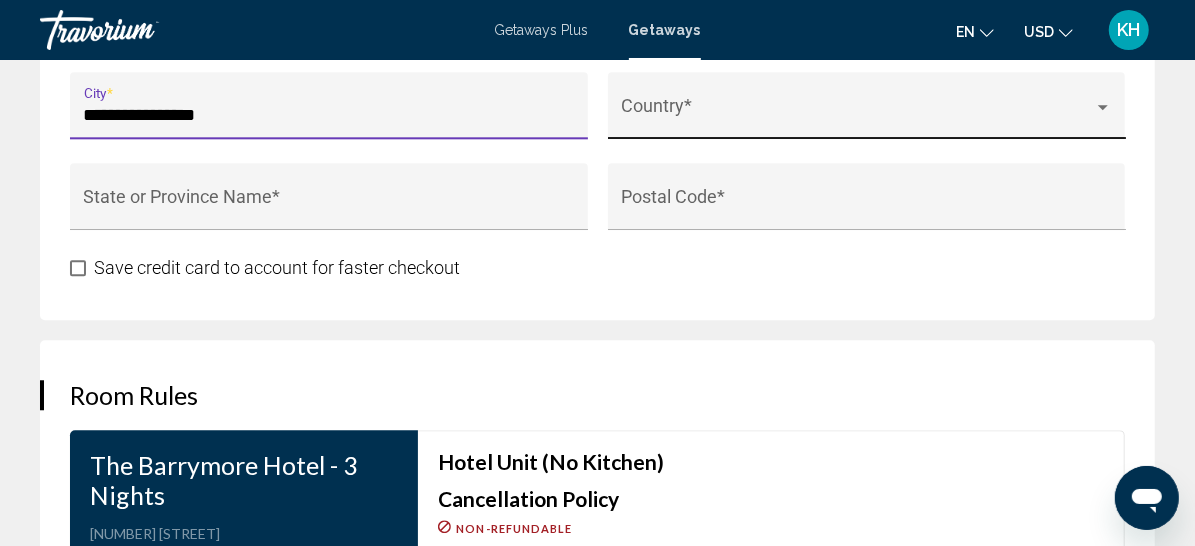 type on "**********" 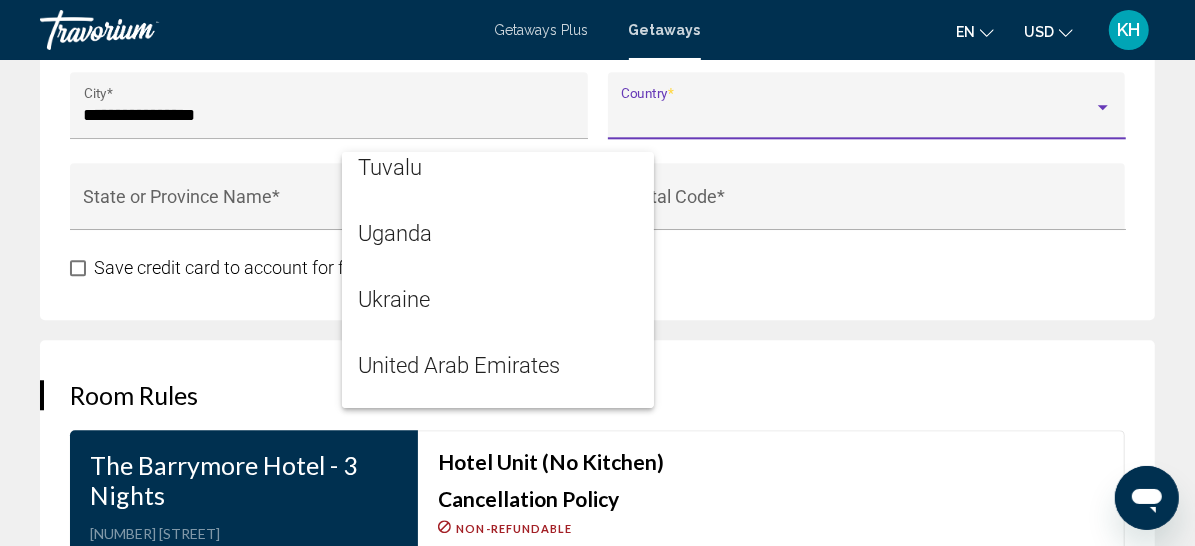 scroll, scrollTop: 15820, scrollLeft: 0, axis: vertical 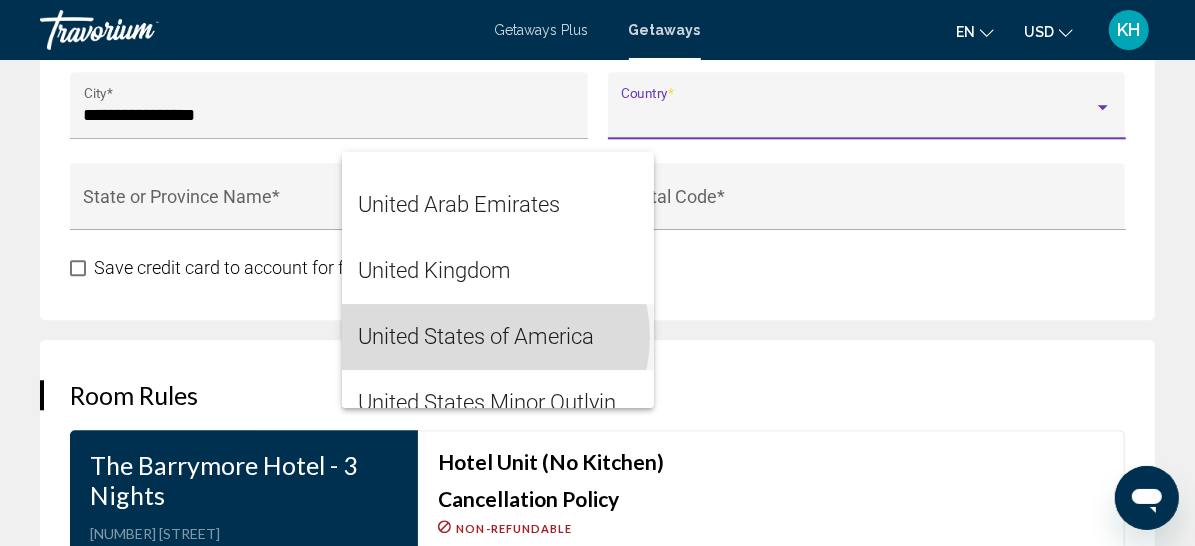 click on "United States of America" at bounding box center (498, 337) 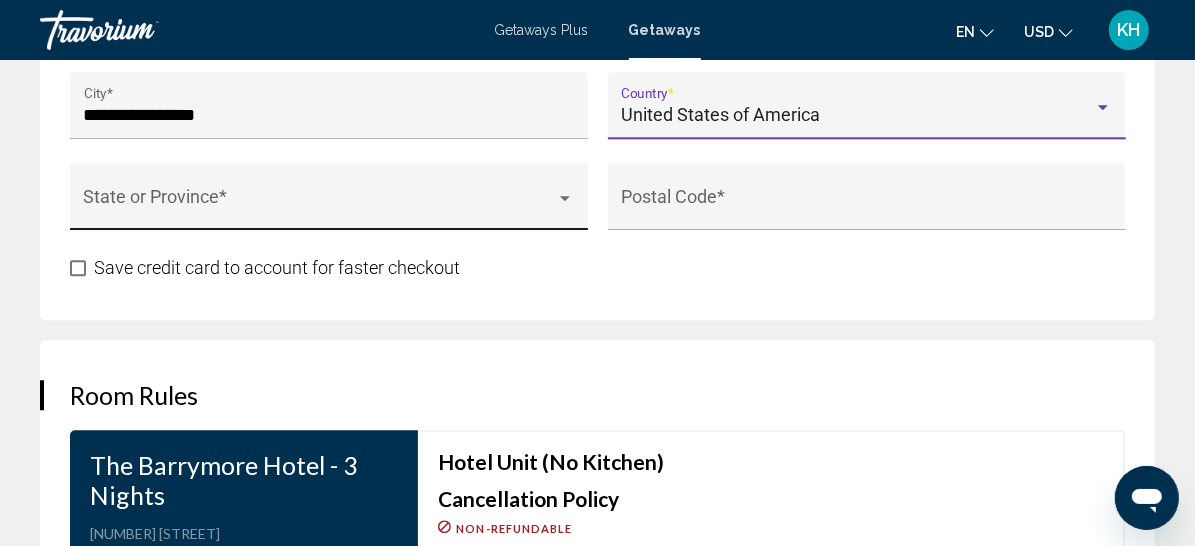 click at bounding box center [320, 206] 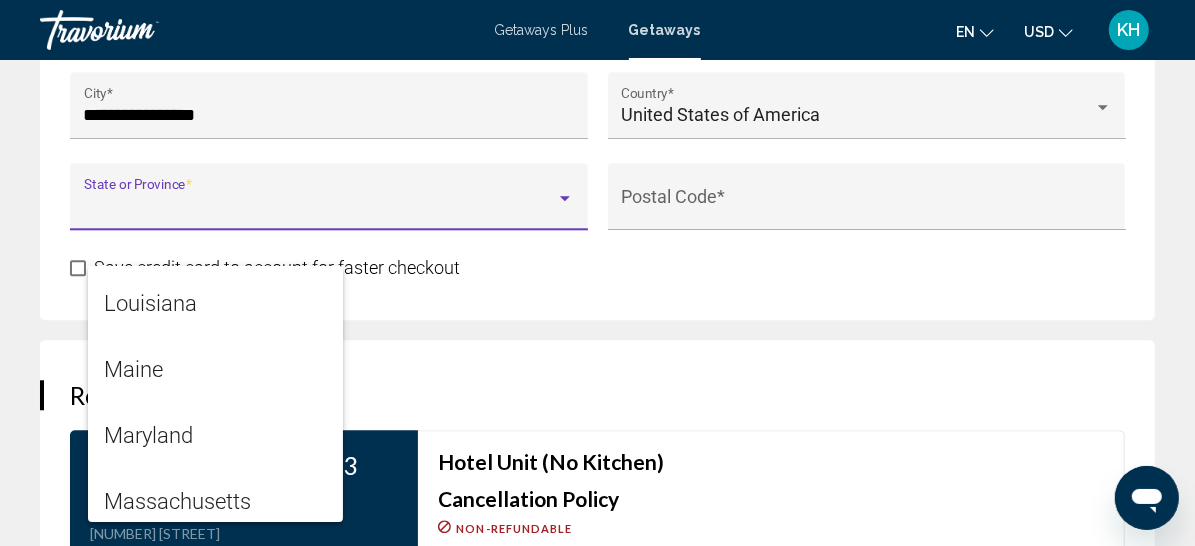 scroll, scrollTop: 1276, scrollLeft: 0, axis: vertical 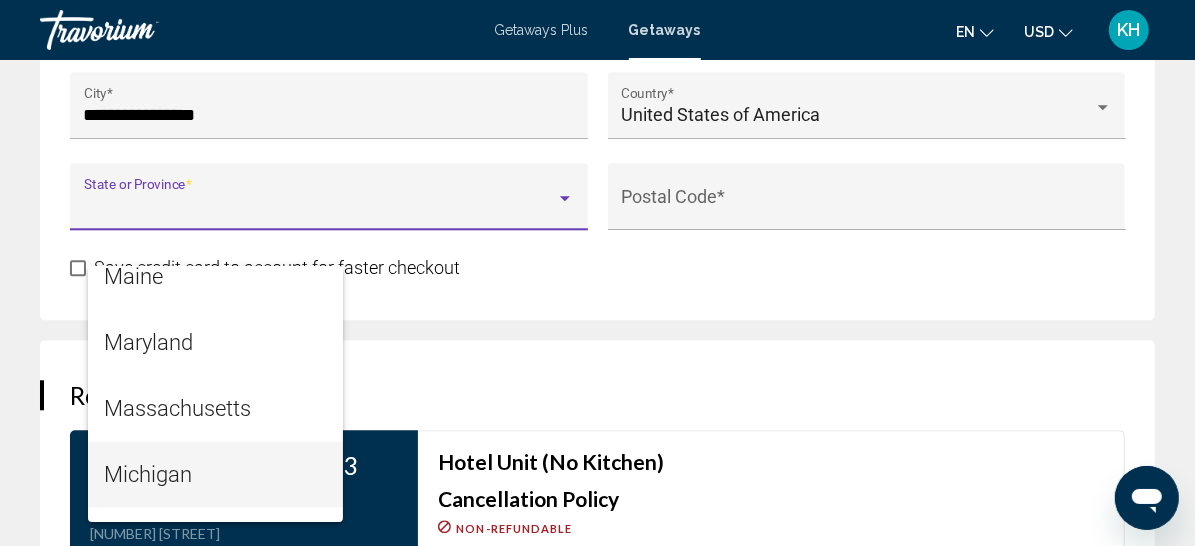 click on "Michigan" at bounding box center (215, 475) 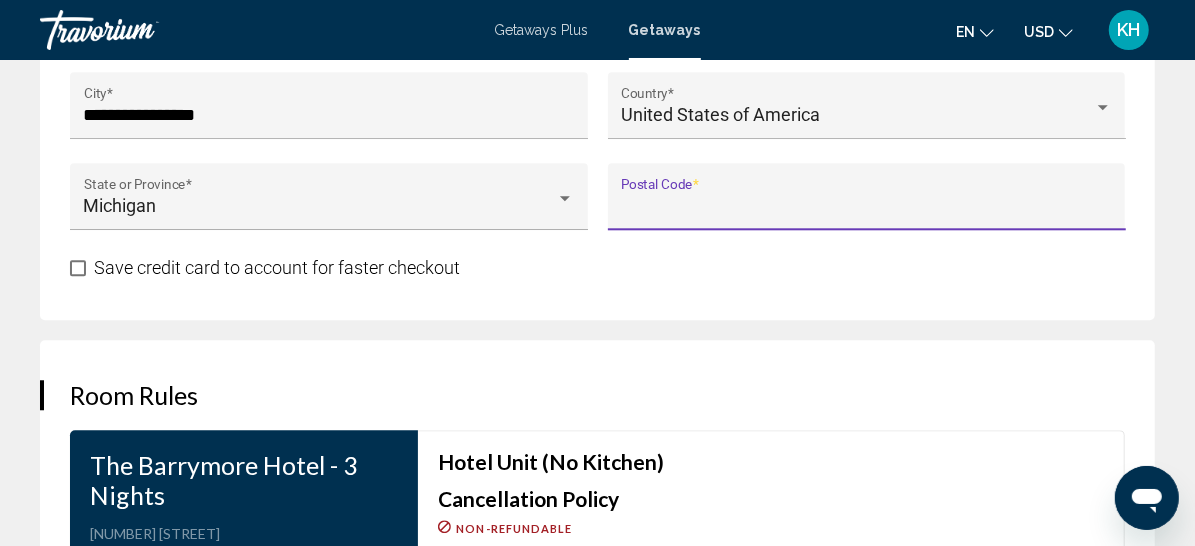 click on "Postal Code  *" at bounding box center (866, 206) 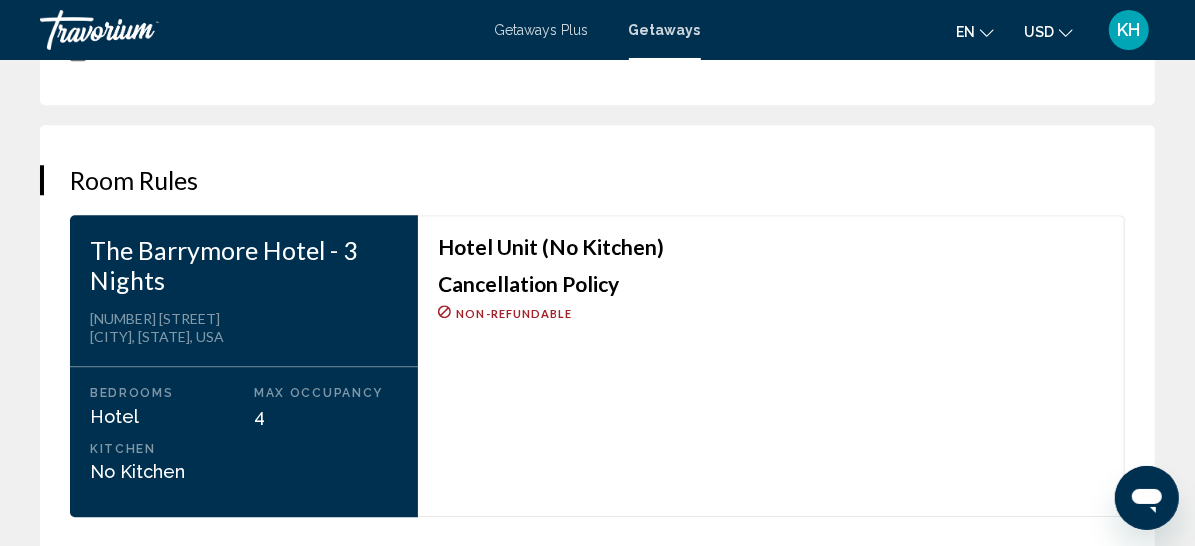 scroll, scrollTop: 3159, scrollLeft: 0, axis: vertical 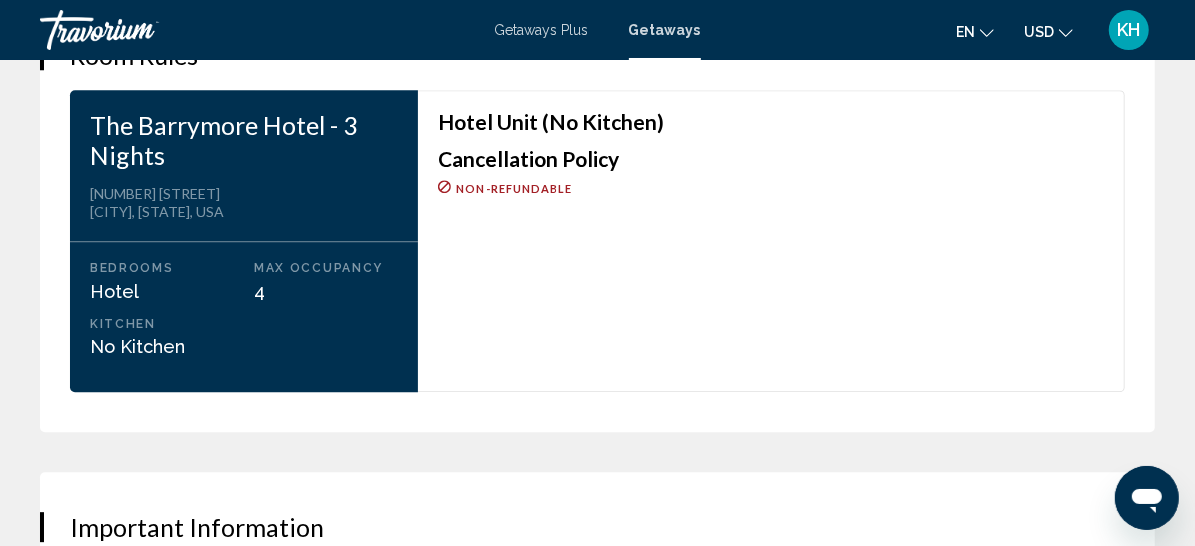 type on "*****" 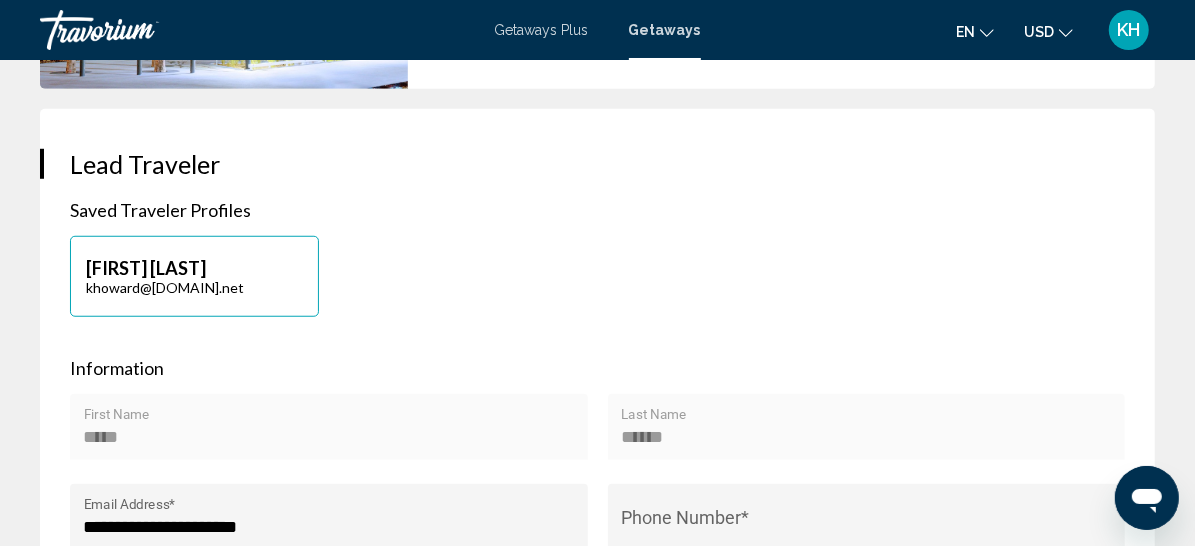scroll, scrollTop: 853, scrollLeft: 0, axis: vertical 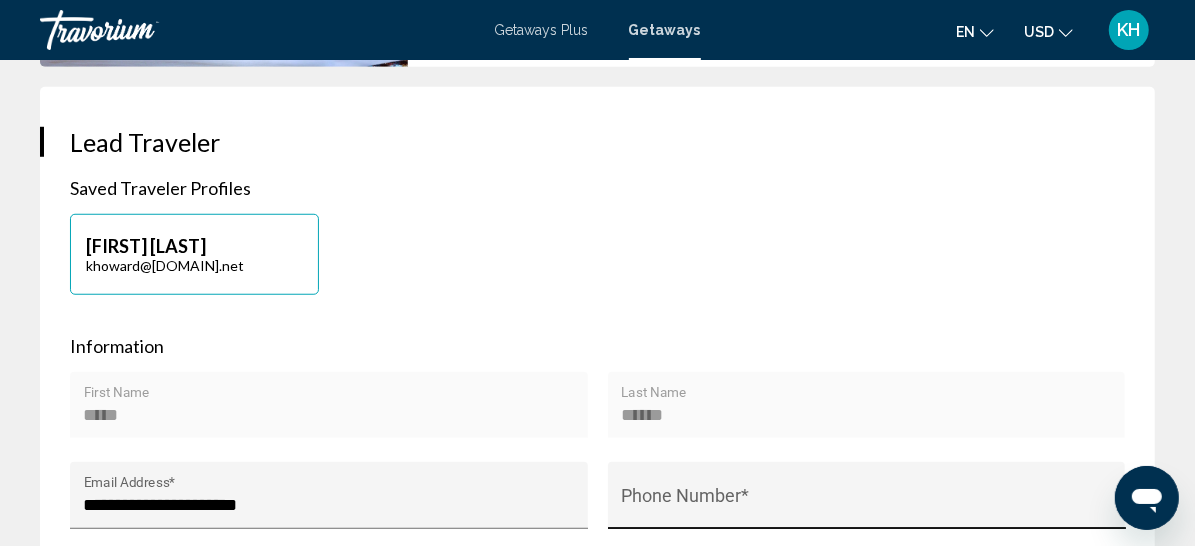 click on "Phone Number  *" at bounding box center (866, 505) 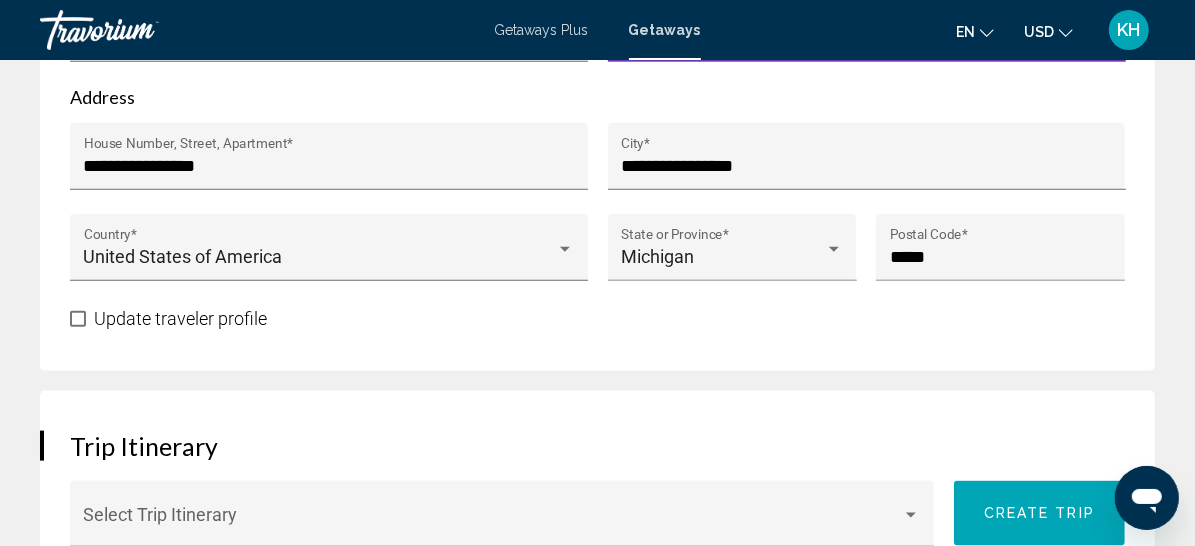 scroll, scrollTop: 1327, scrollLeft: 0, axis: vertical 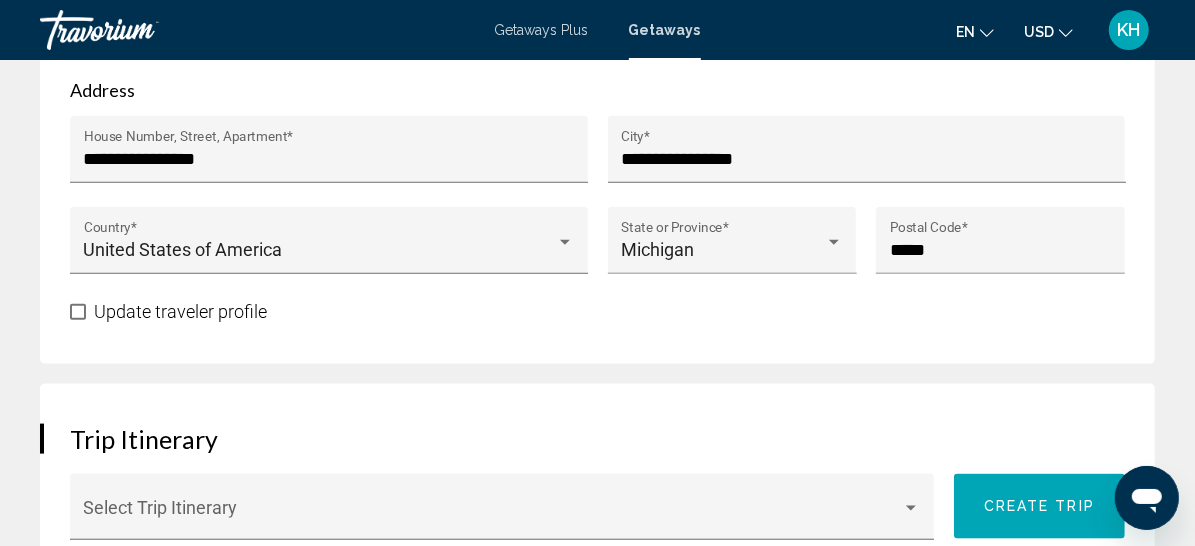 type on "**********" 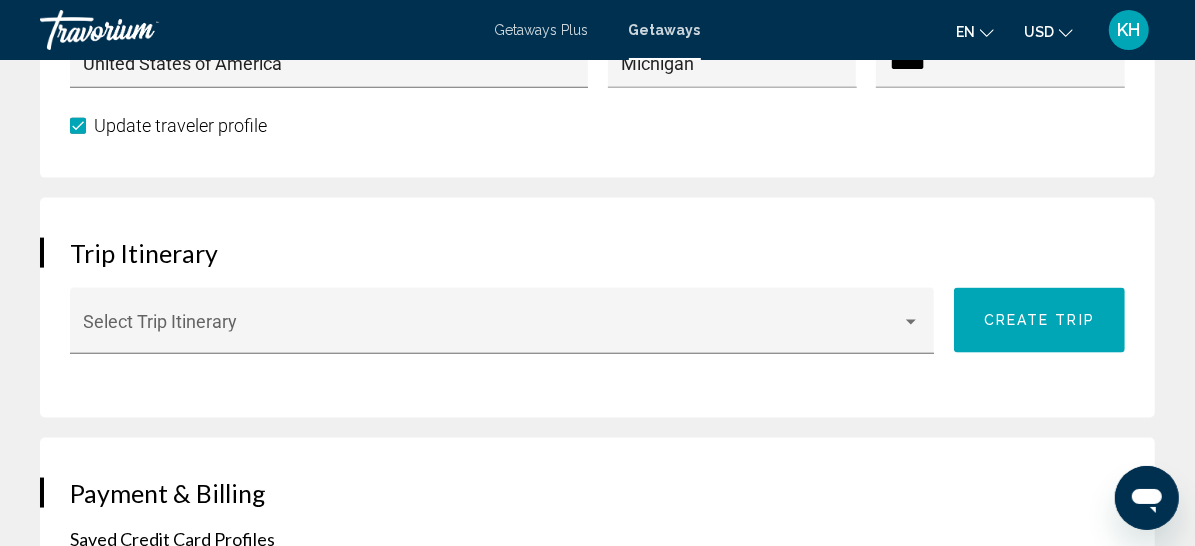 scroll, scrollTop: 1609, scrollLeft: 0, axis: vertical 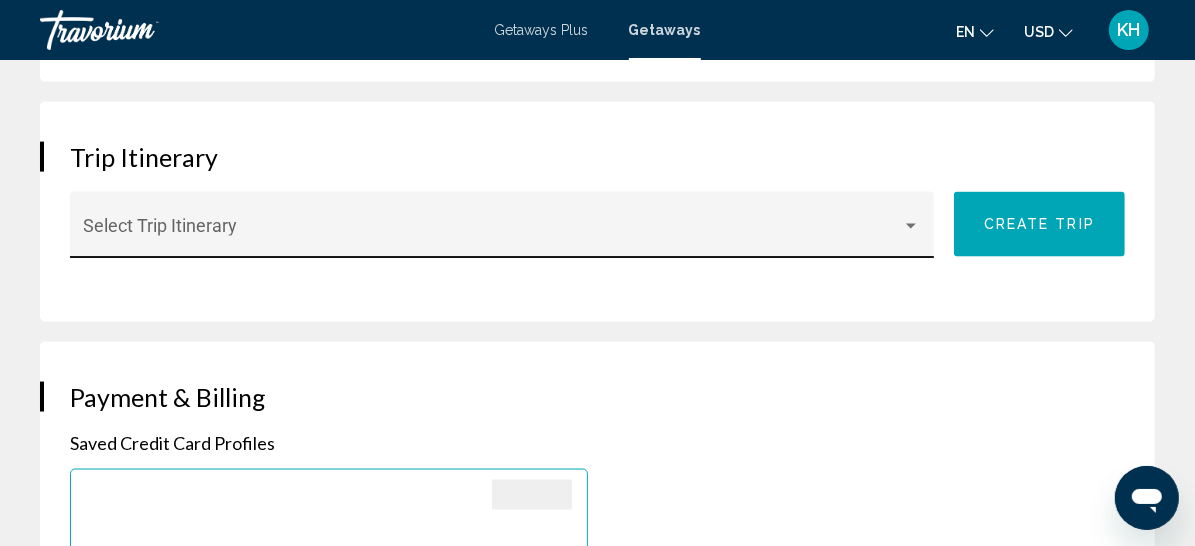 click at bounding box center [493, 235] 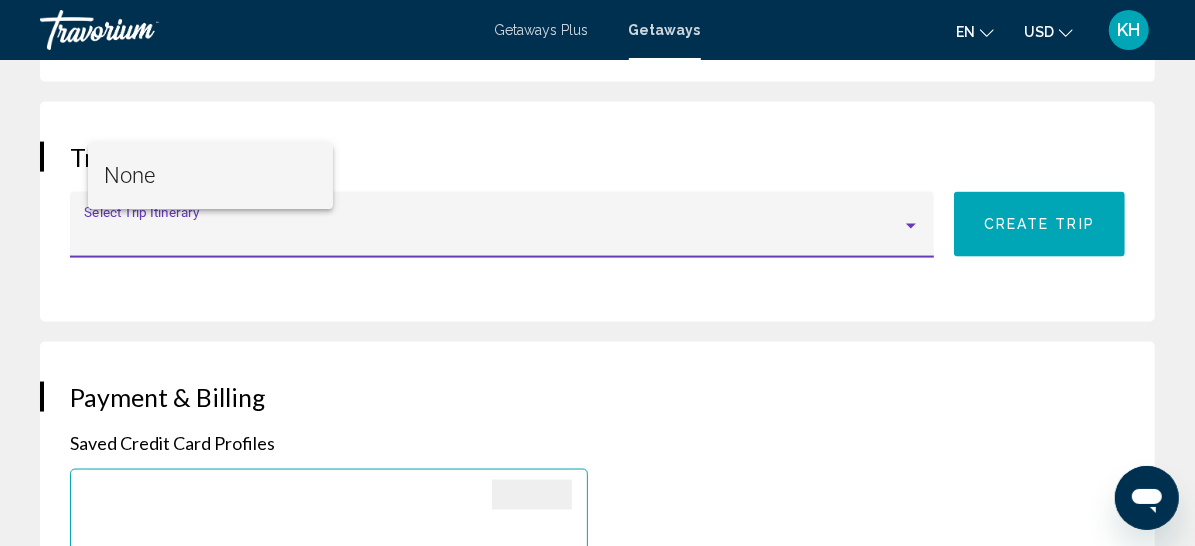click at bounding box center (597, 273) 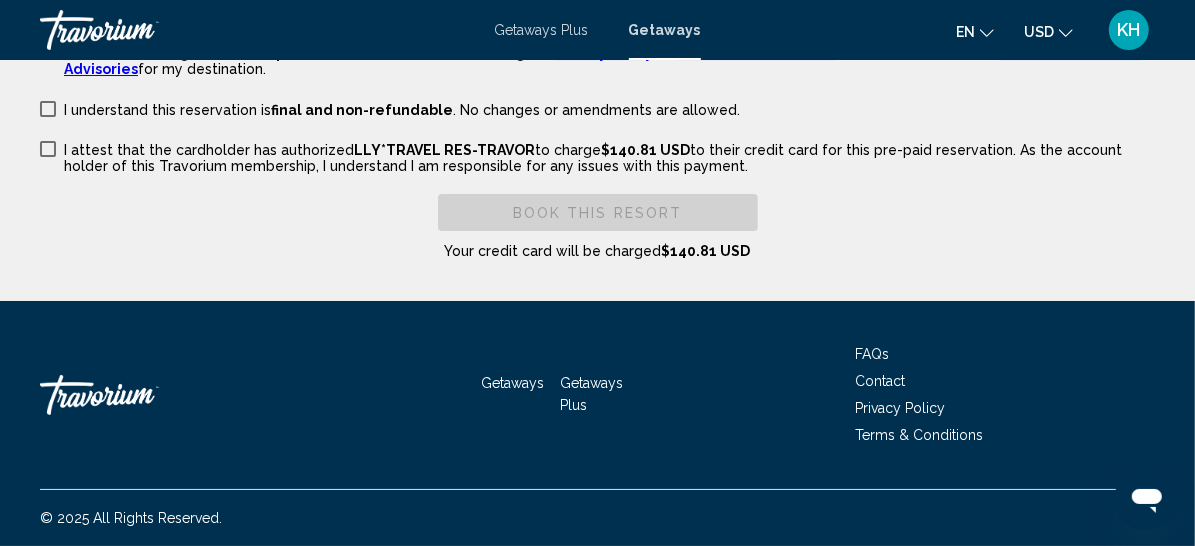scroll, scrollTop: 5105, scrollLeft: 0, axis: vertical 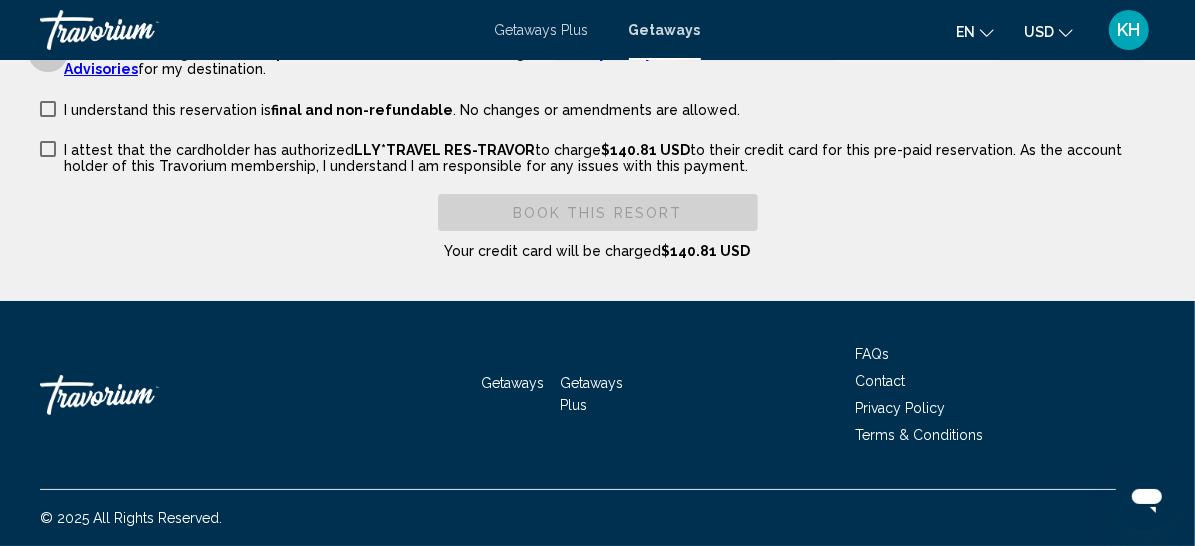 click at bounding box center [48, 52] 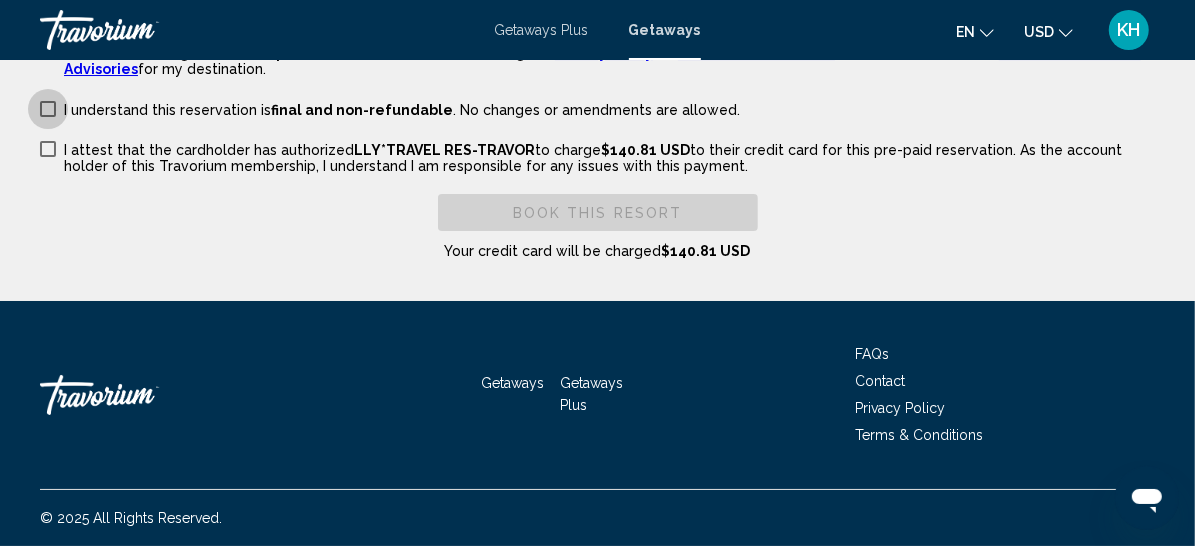 click at bounding box center [48, 109] 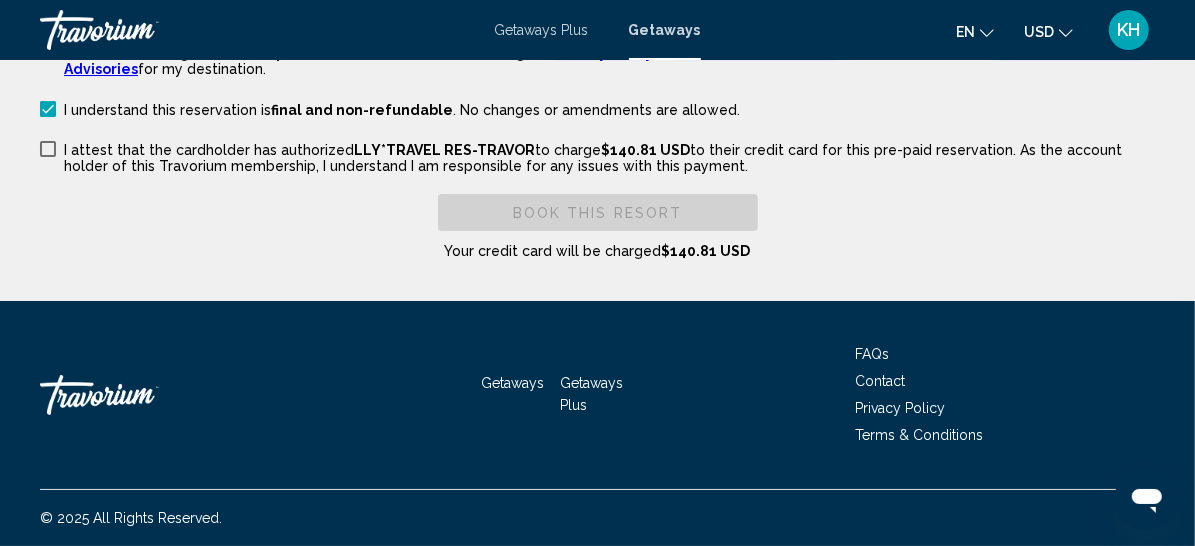 click at bounding box center [48, 149] 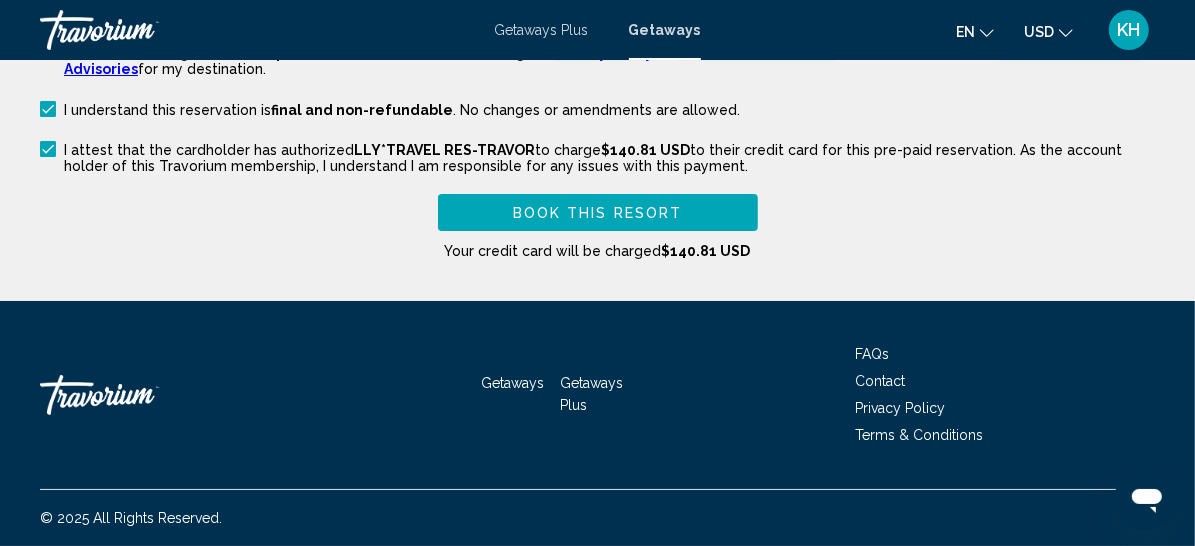 click on "Book this Resort" at bounding box center [598, 213] 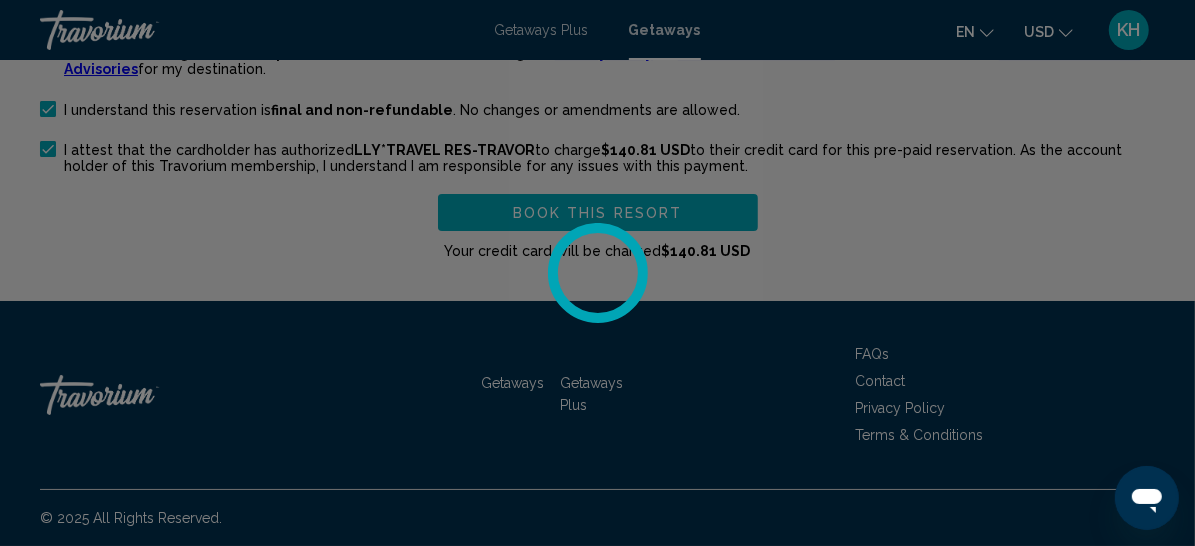 scroll, scrollTop: 0, scrollLeft: 0, axis: both 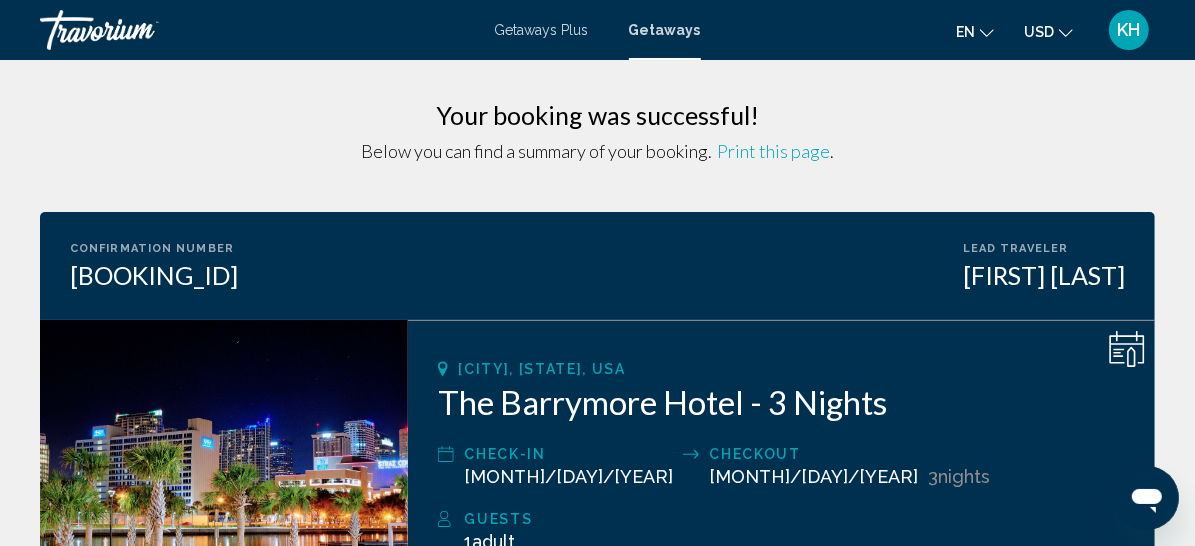click on "Print this page" at bounding box center [773, 151] 